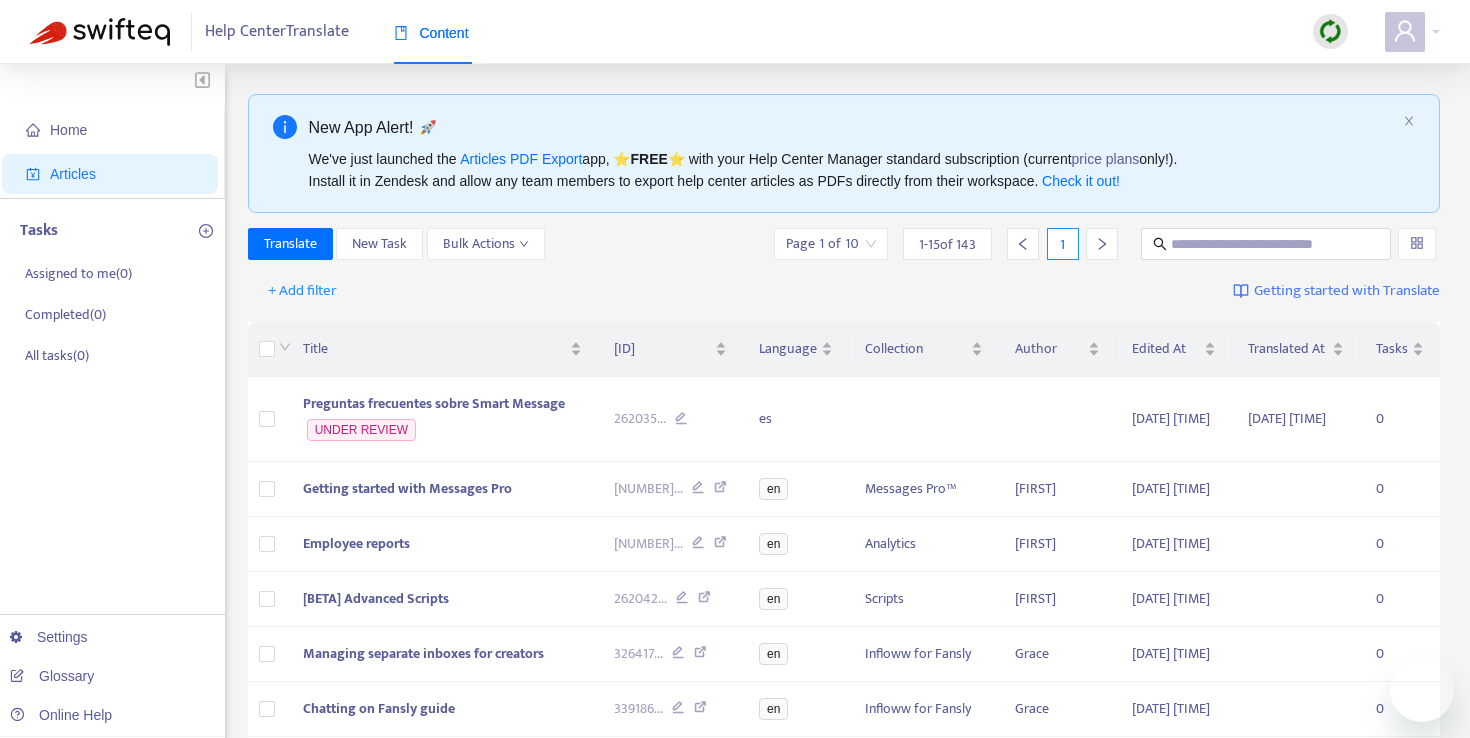 scroll, scrollTop: 0, scrollLeft: 0, axis: both 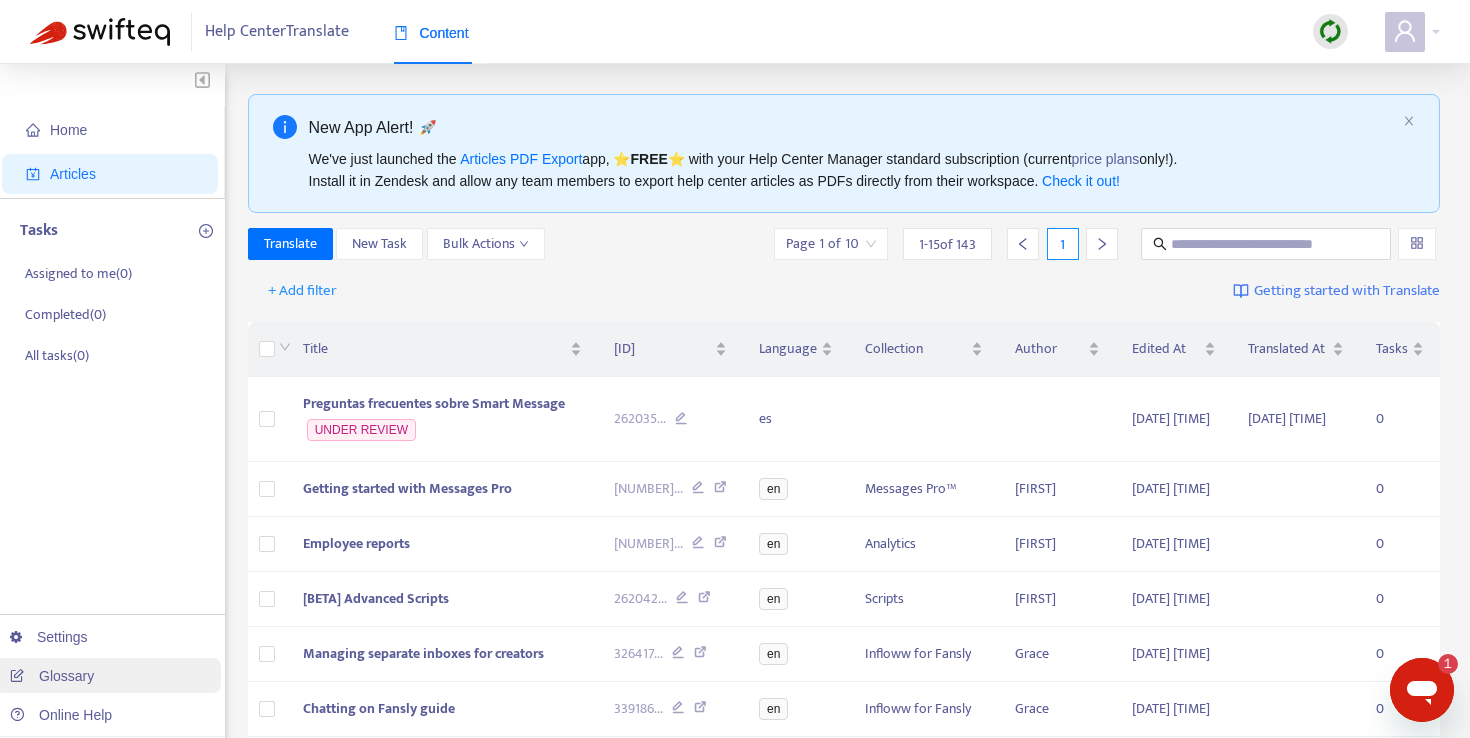 click on "Glossary" at bounding box center [52, 676] 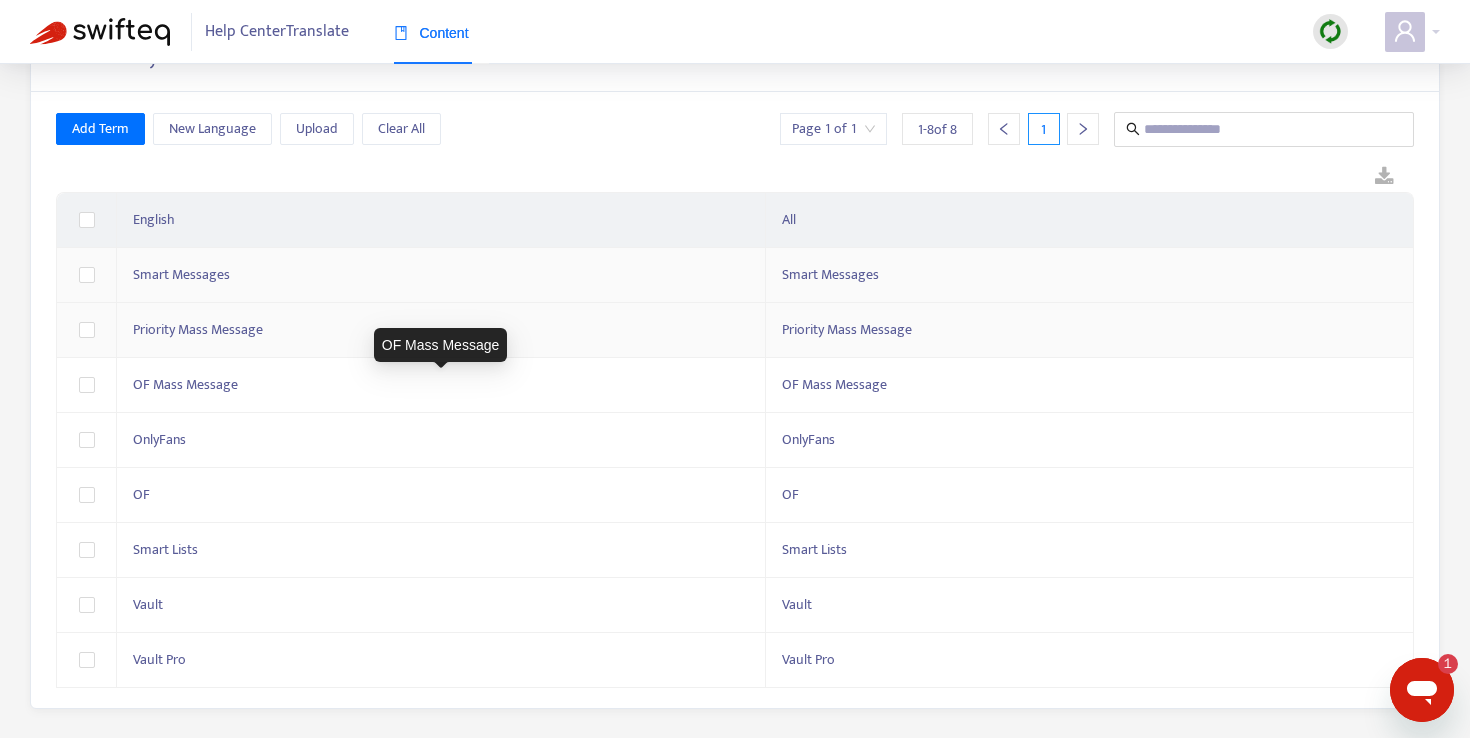 scroll, scrollTop: 0, scrollLeft: 0, axis: both 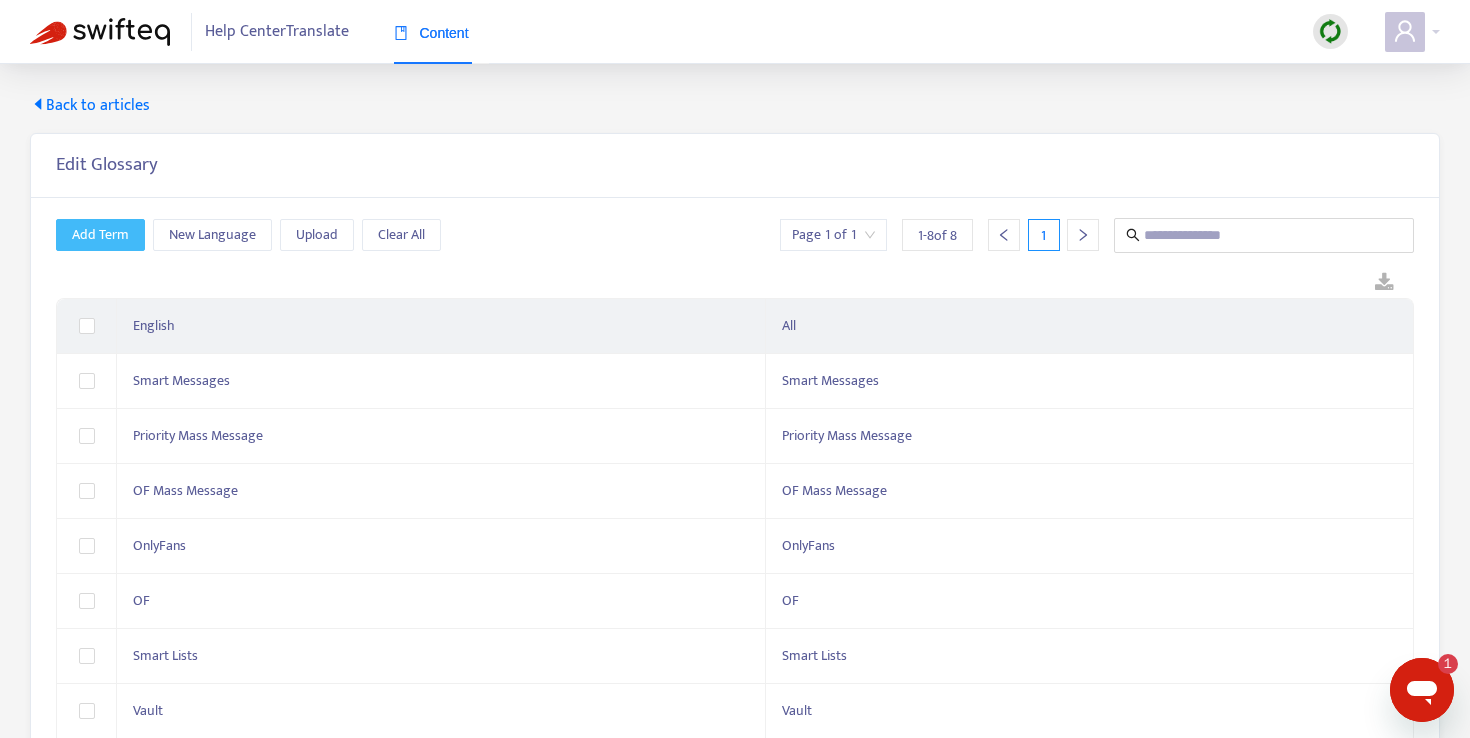 click on "Add Term" at bounding box center (100, 235) 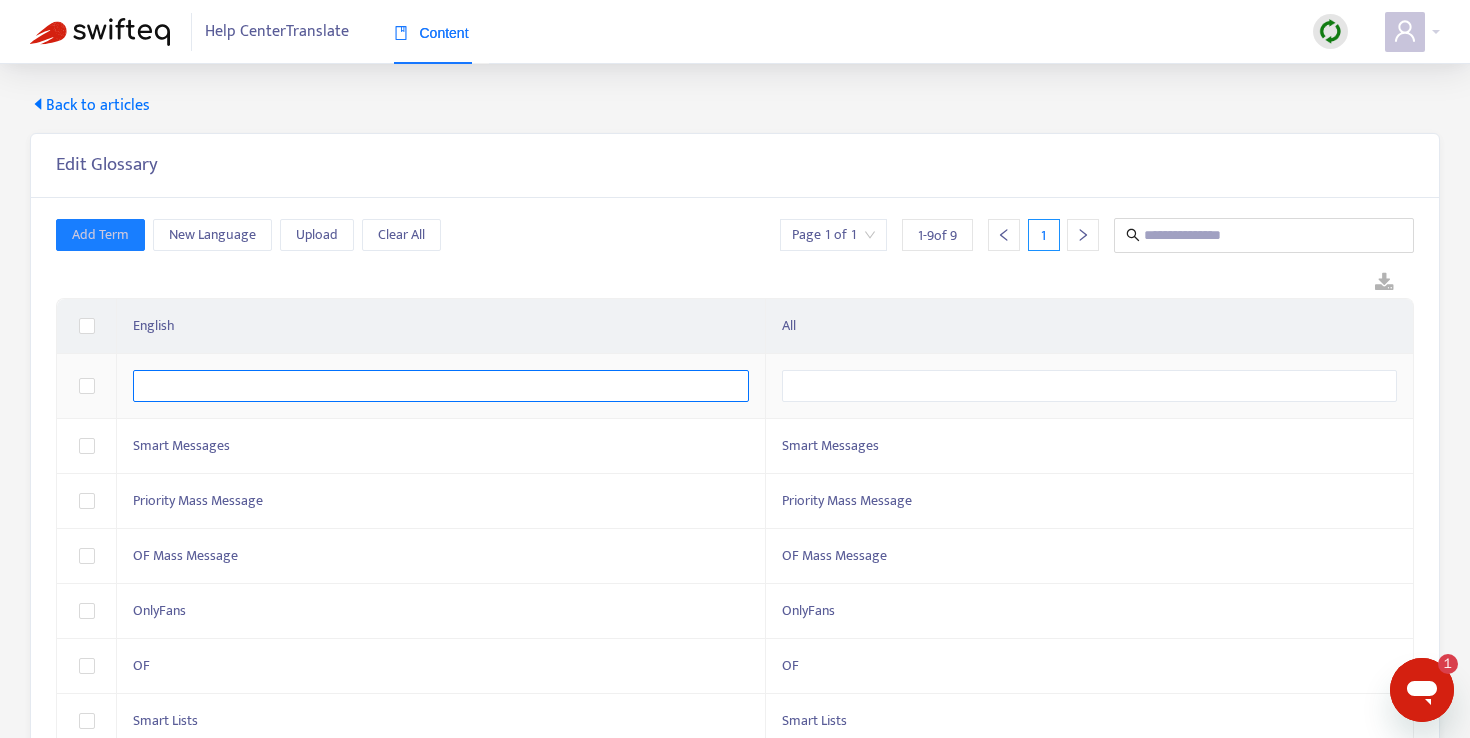 click at bounding box center [441, 386] 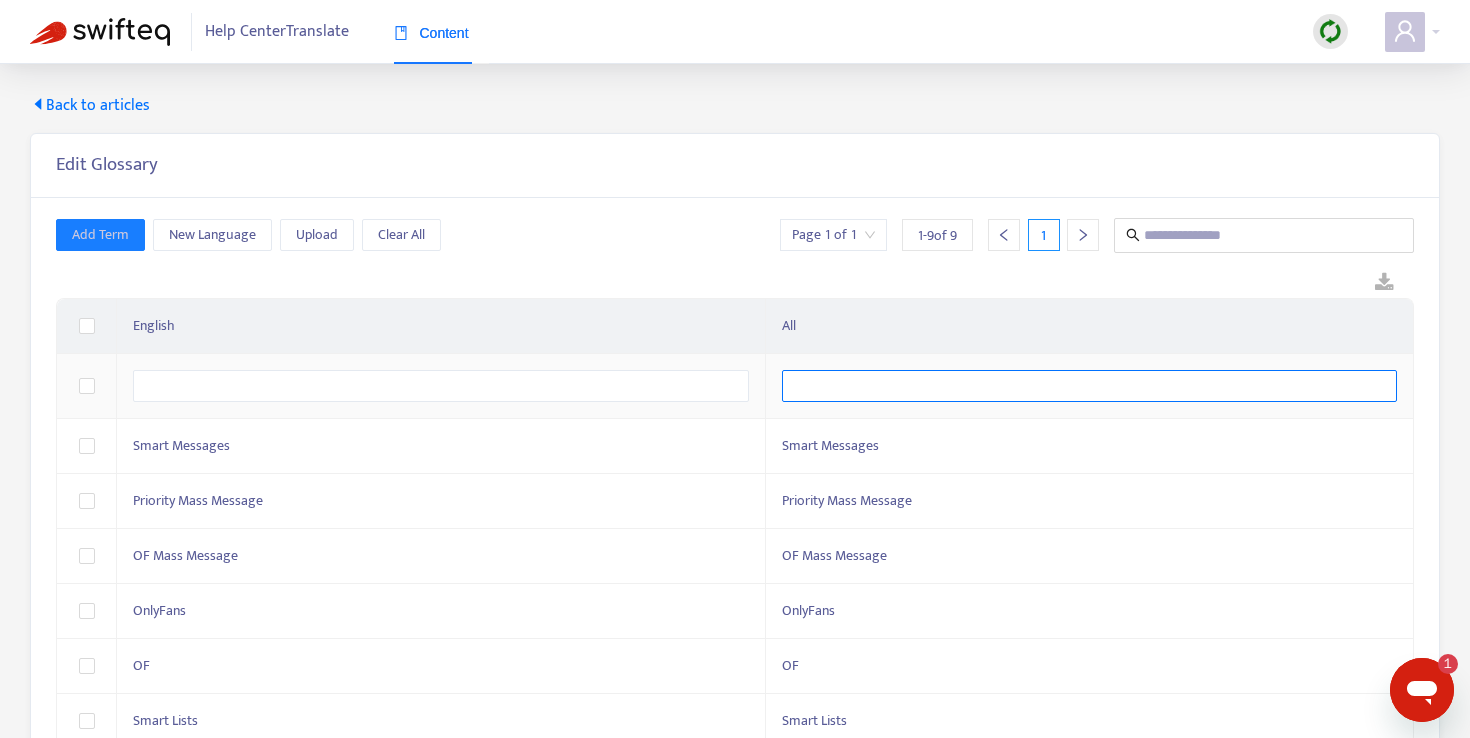 click at bounding box center [1090, 386] 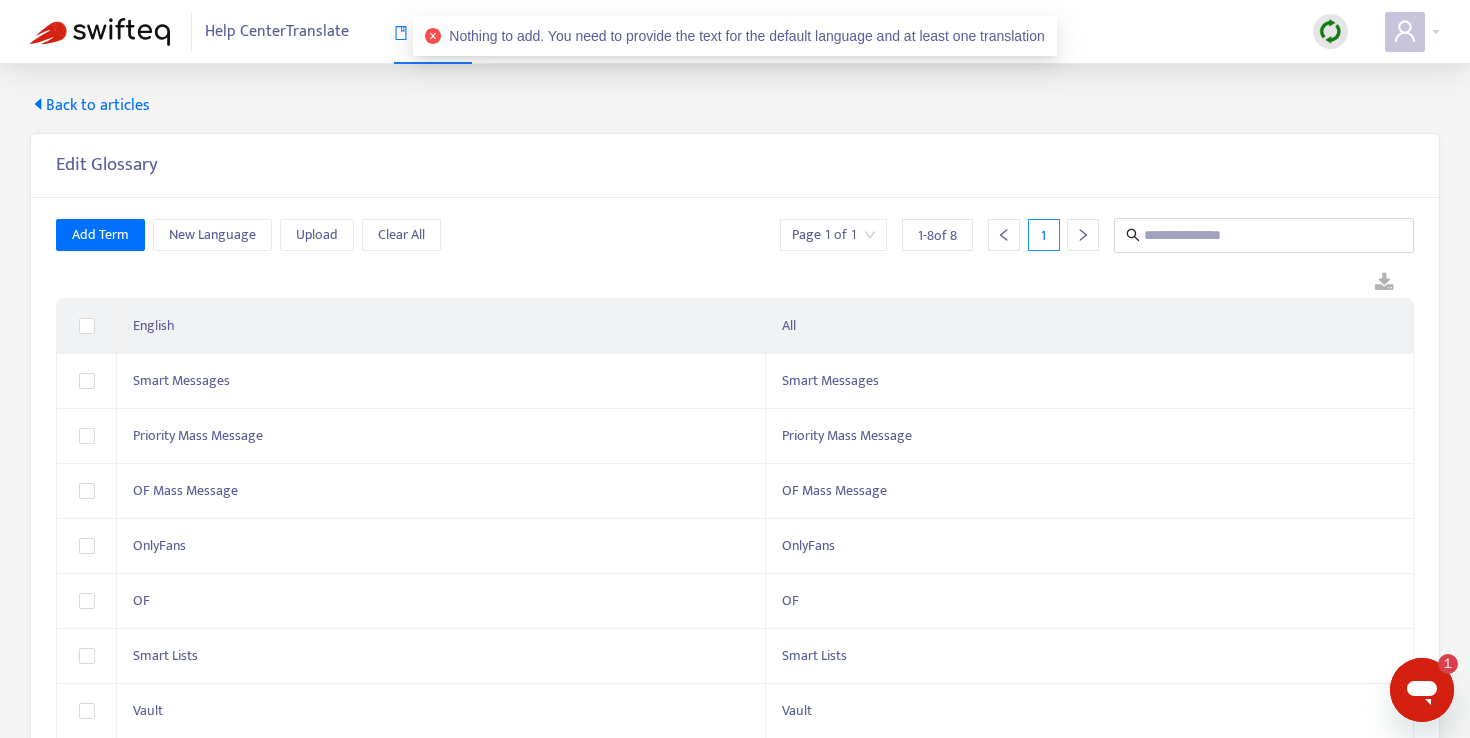 click on "Add Term New Language Upload Clear All Page 1 of 1 1 - 8  of   8 1 English All       Smart Messages Smart Messages Priority Mass Message Priority Mass Message OF Mass Message OF Mass Message OnlyFans OnlyFans OF OF Smart Lists Smart Lists Vault Vault Vault Pro Vault Pro" at bounding box center [735, 506] 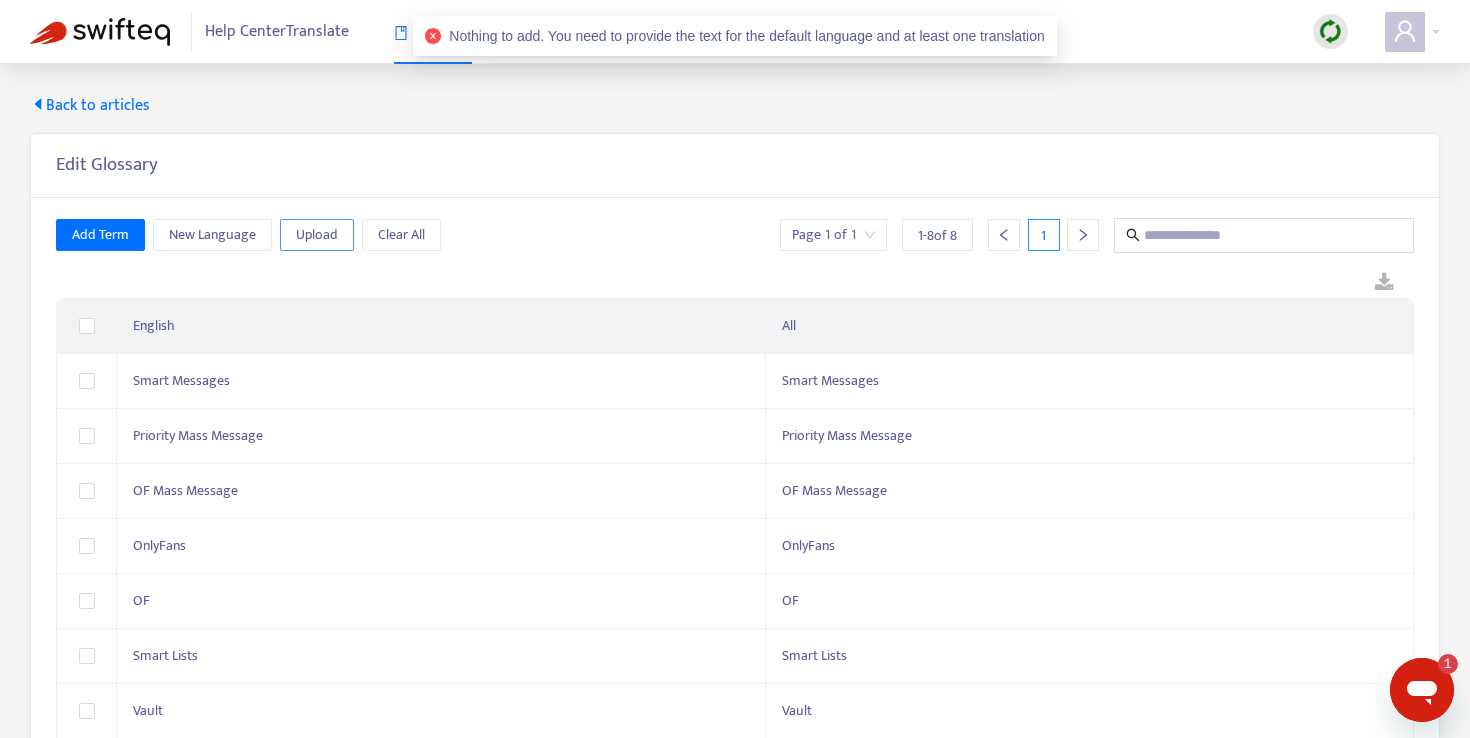 click on "Upload" at bounding box center [317, 235] 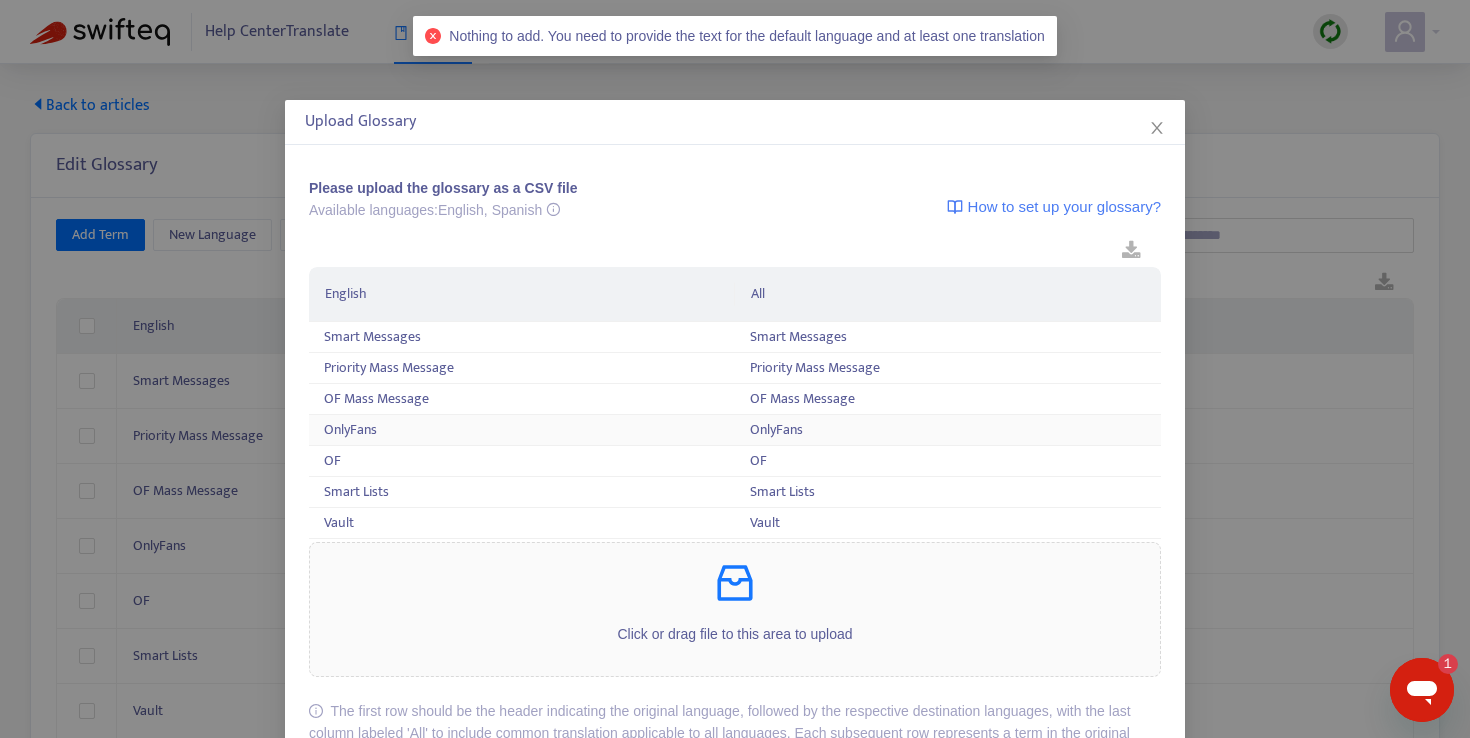scroll, scrollTop: 28, scrollLeft: 0, axis: vertical 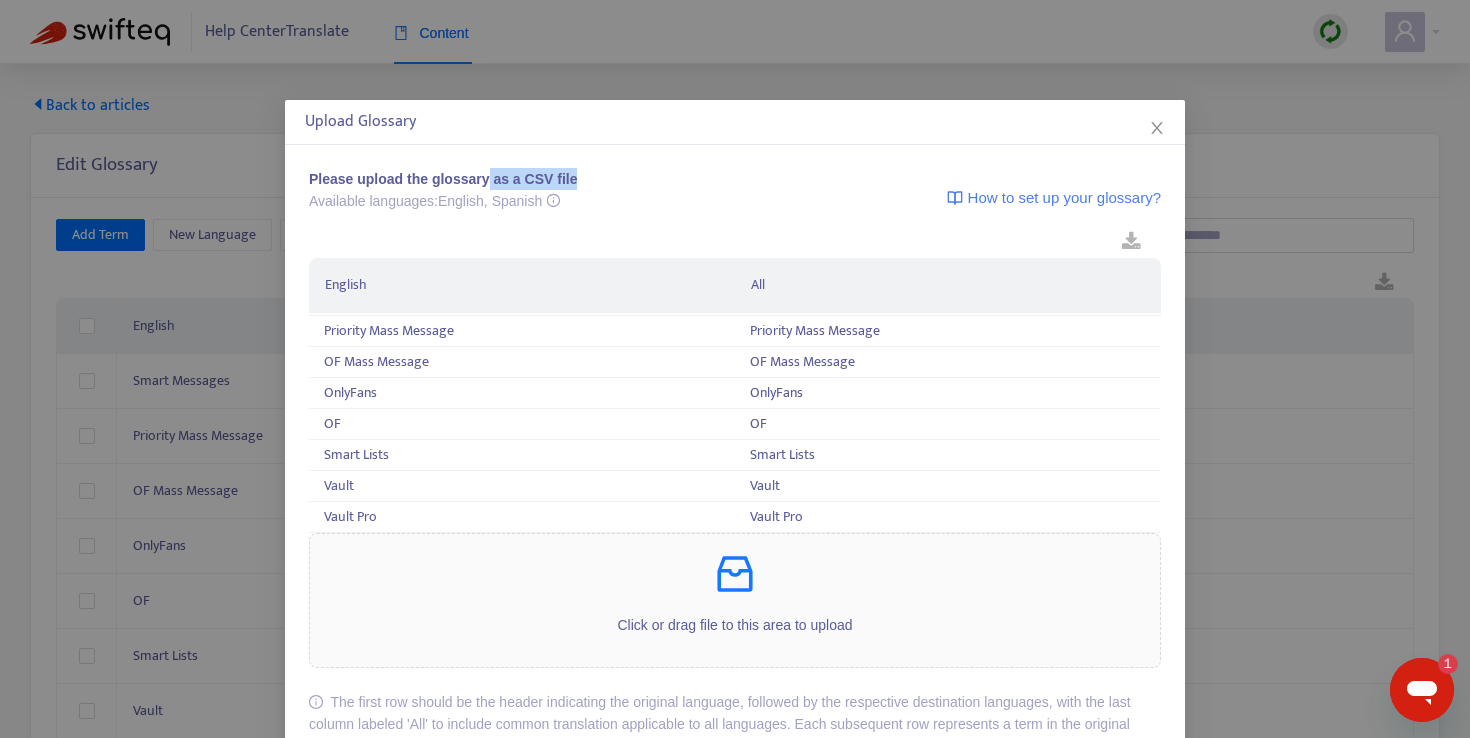 drag, startPoint x: 611, startPoint y: 176, endPoint x: 493, endPoint y: 182, distance: 118.15244 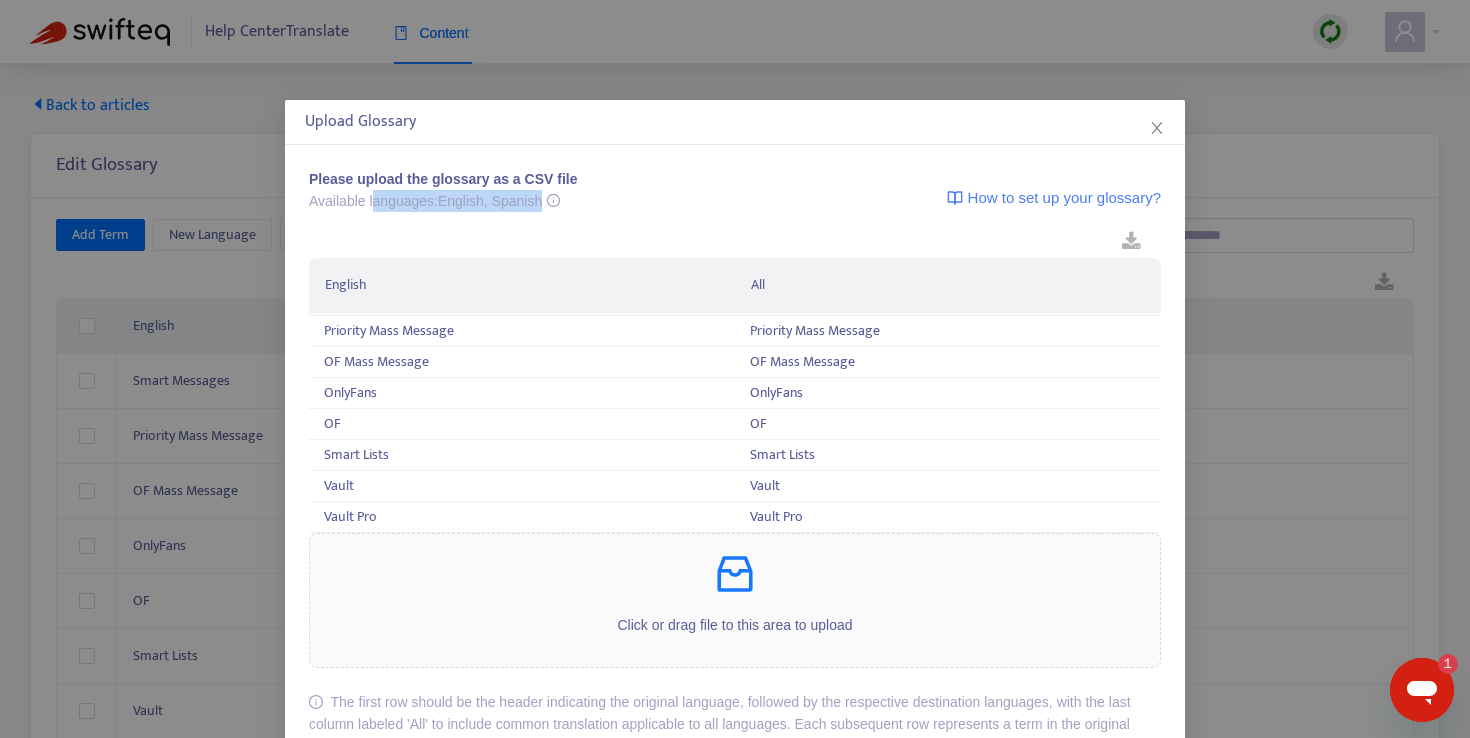 drag, startPoint x: 373, startPoint y: 199, endPoint x: 910, endPoint y: 191, distance: 537.0596 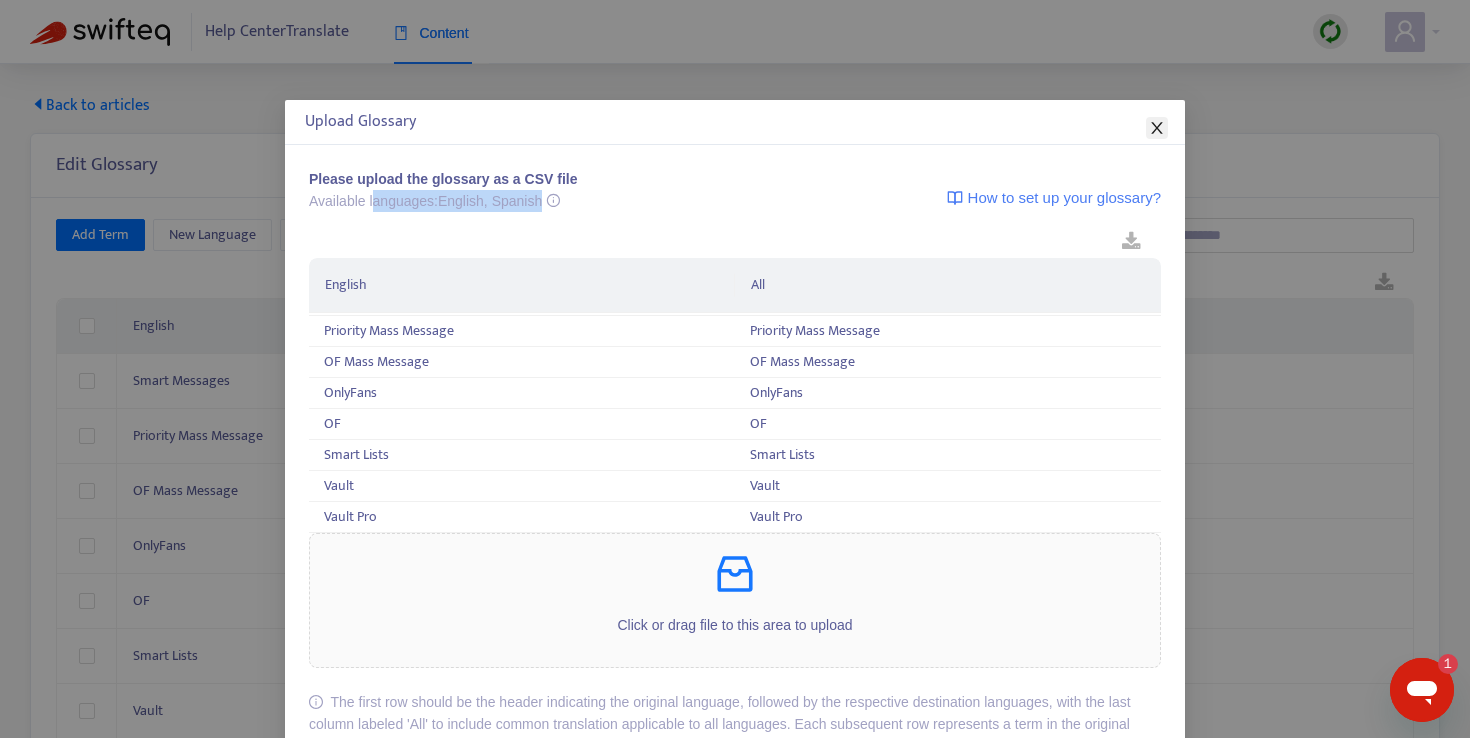 click 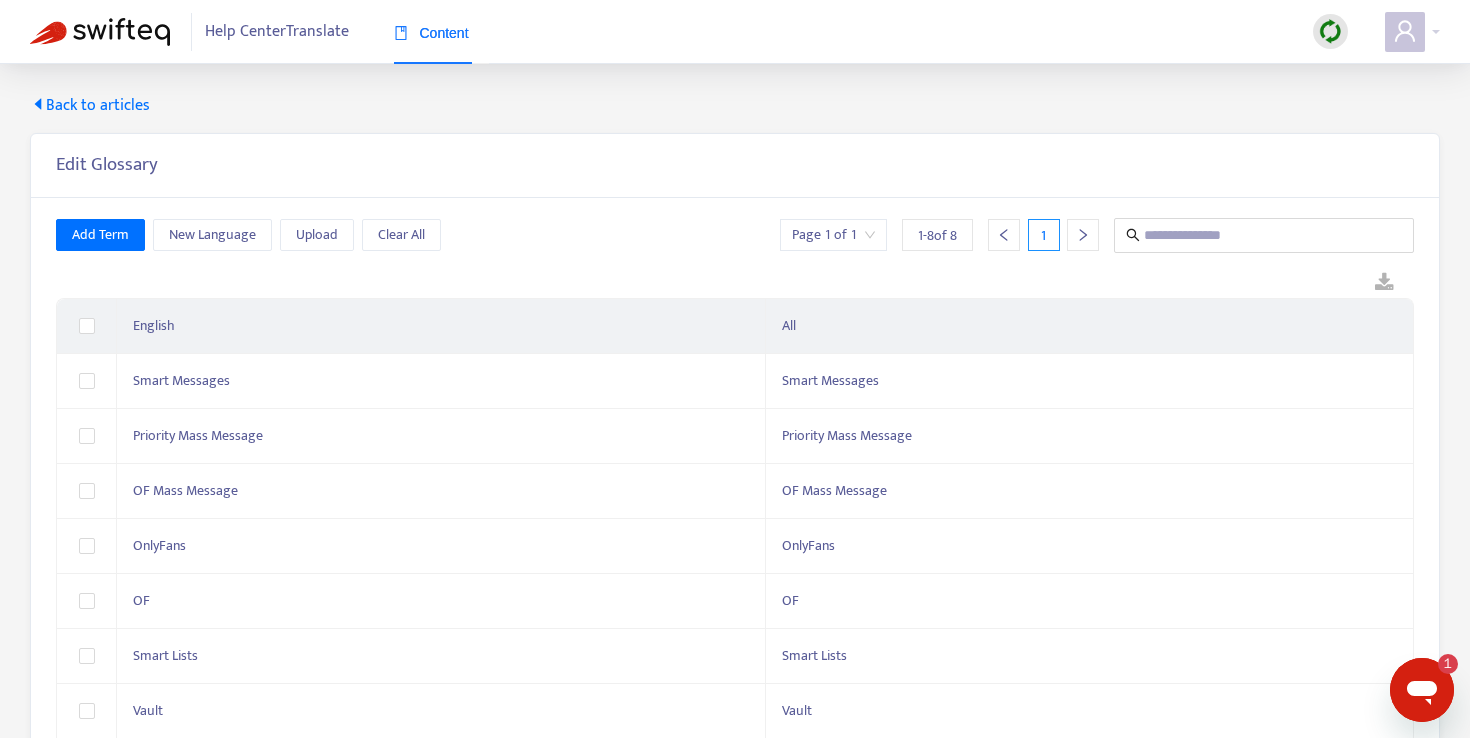 click on "Back to articles" at bounding box center [90, 106] 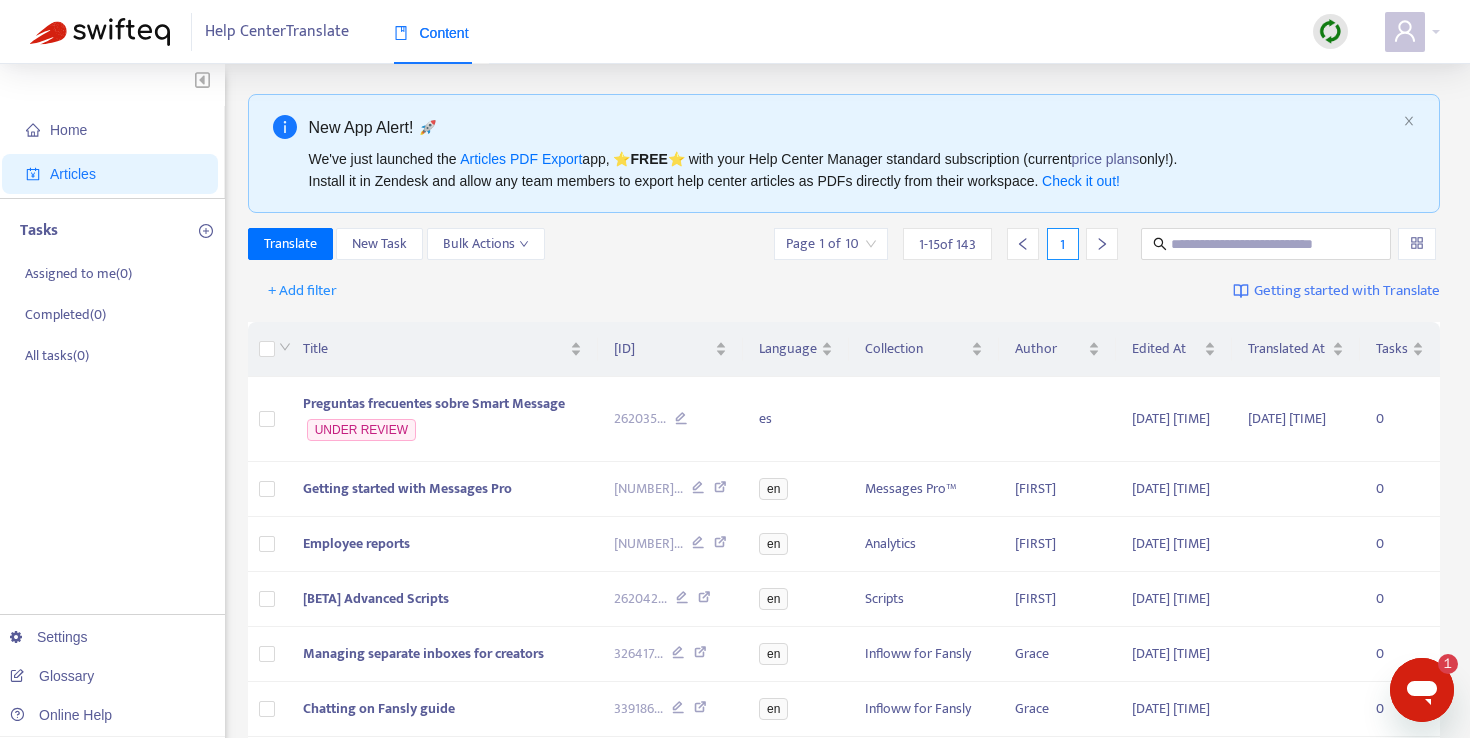 click on "Articles" at bounding box center (73, 174) 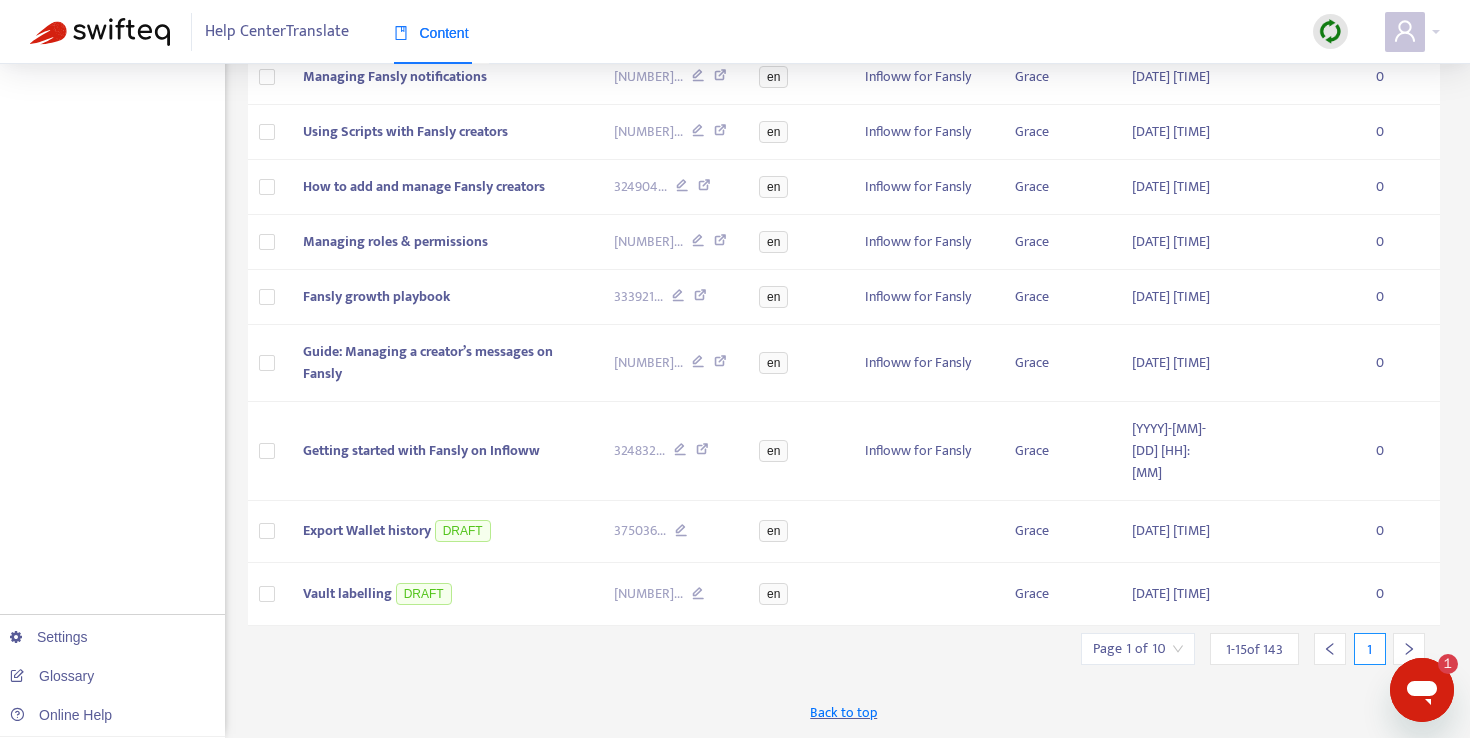 scroll, scrollTop: 0, scrollLeft: 0, axis: both 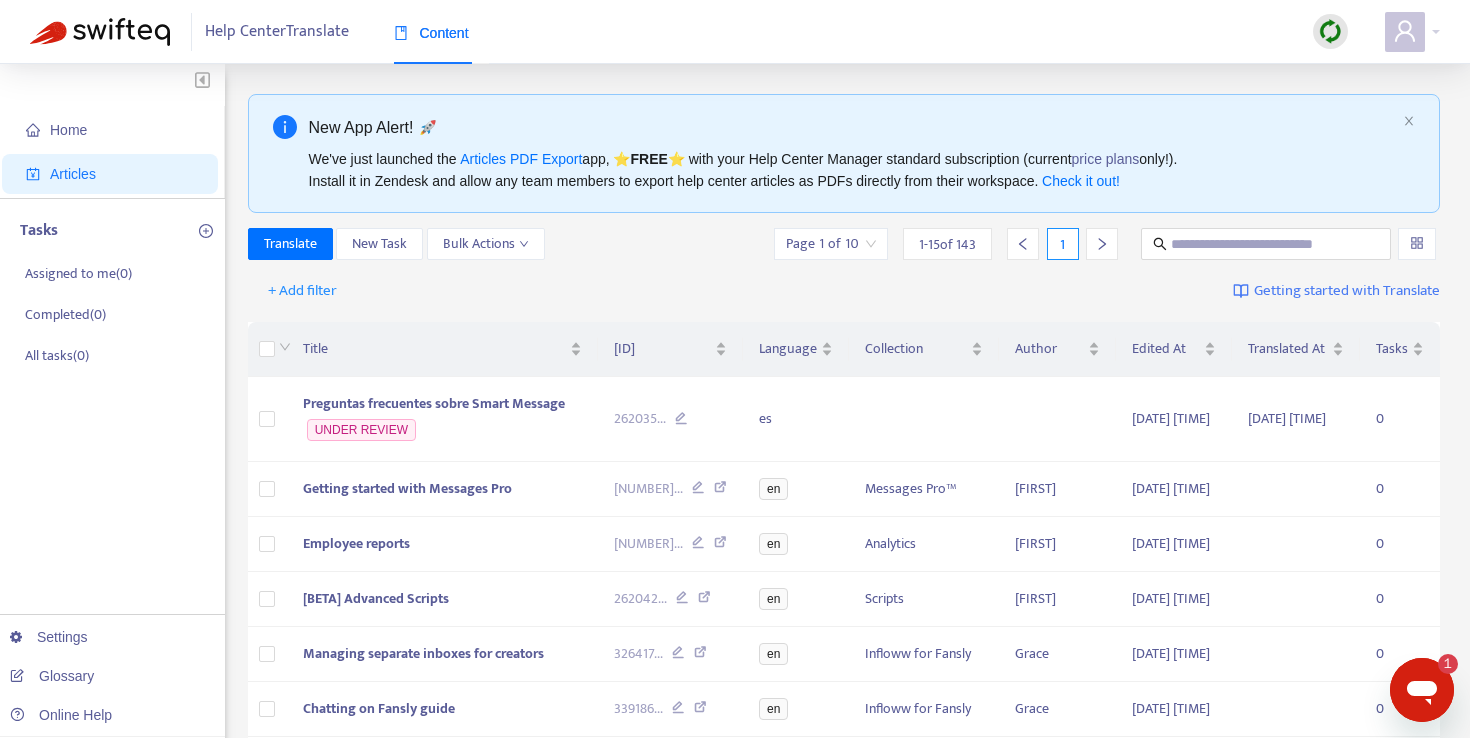 click at bounding box center [1330, 31] 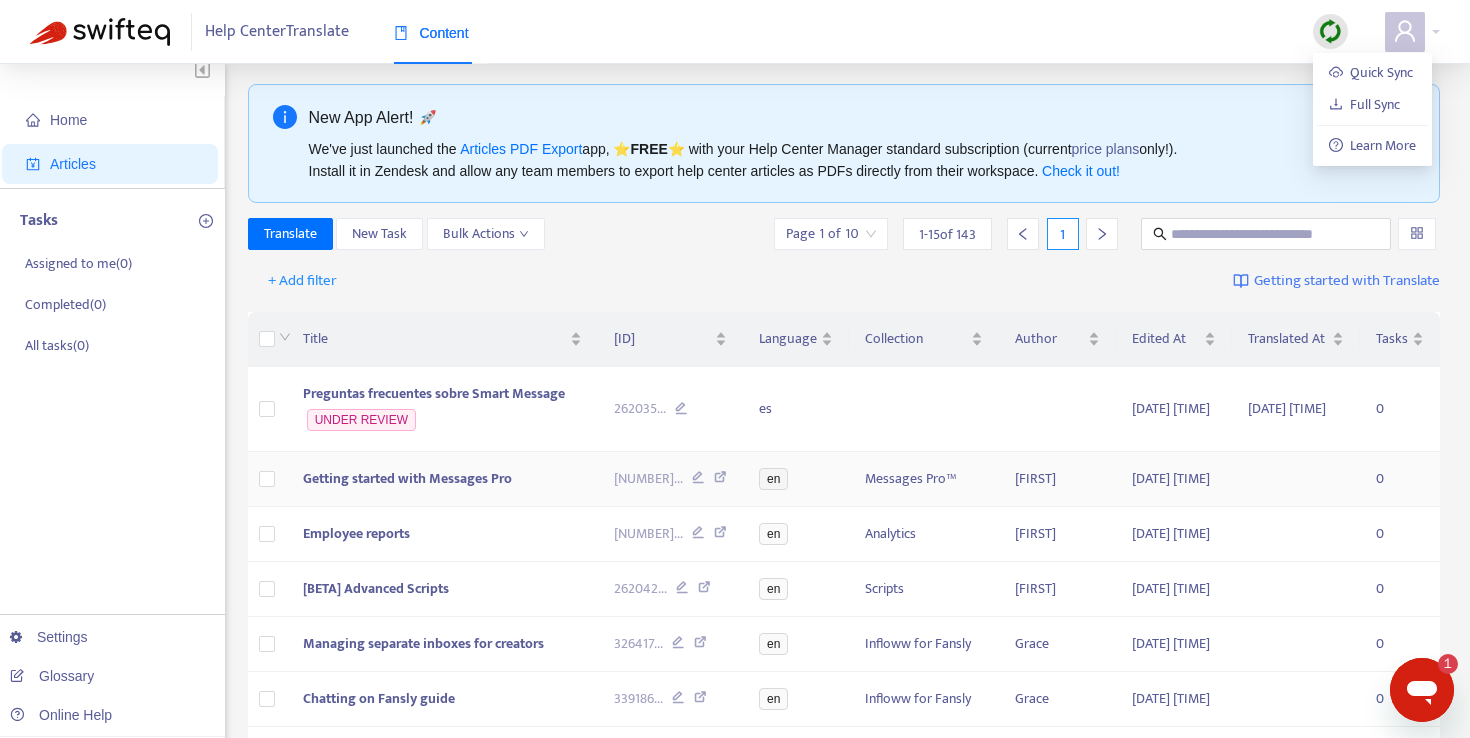 scroll, scrollTop: 8, scrollLeft: 0, axis: vertical 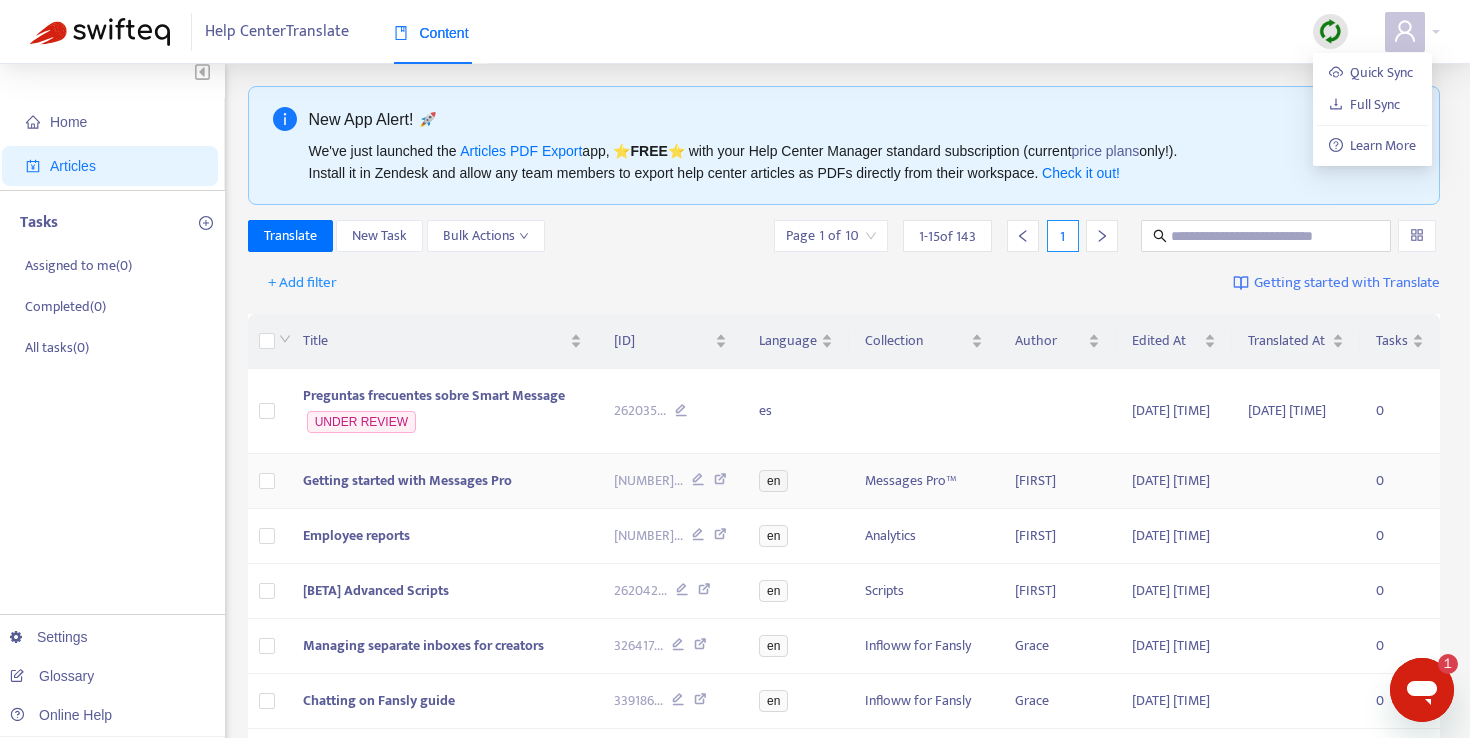 click at bounding box center (267, 481) 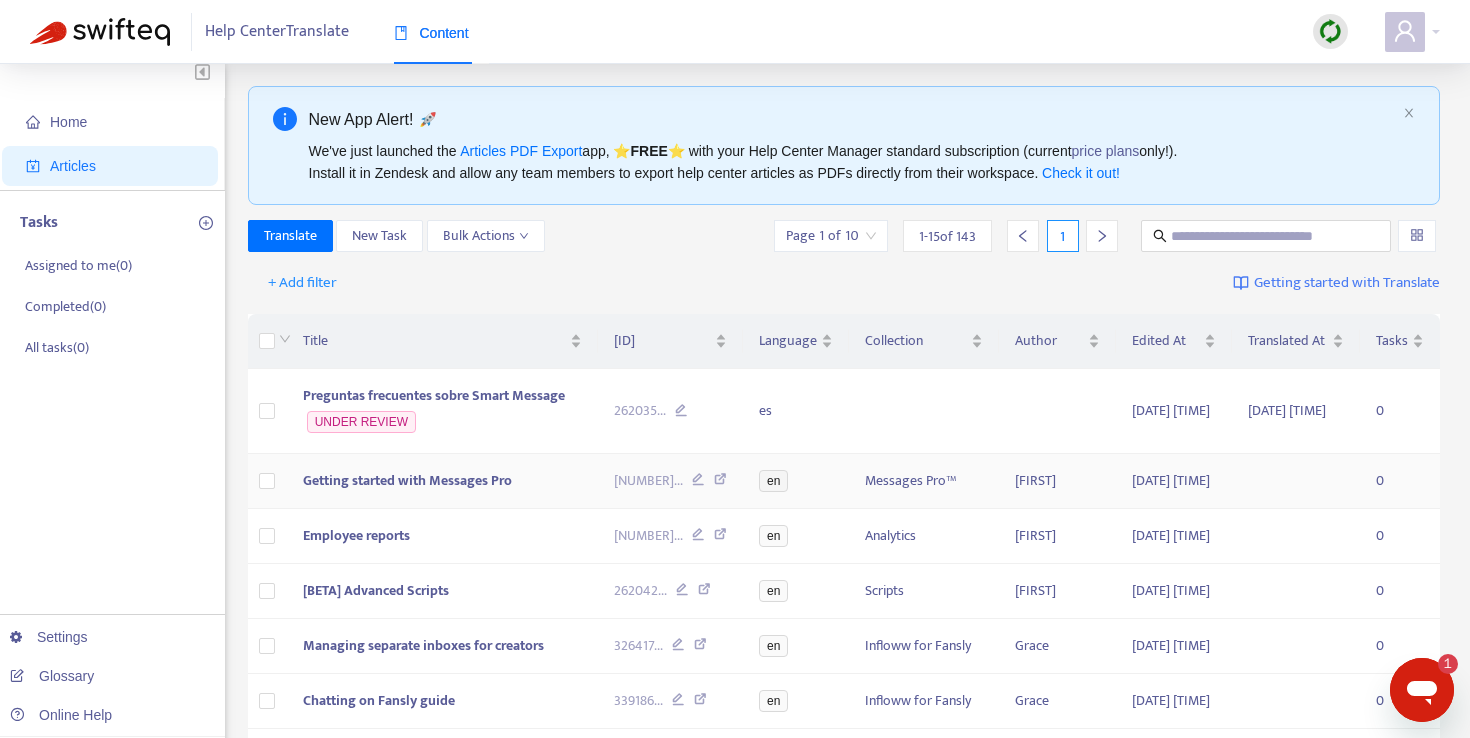 click on "Getting started with Messages Pro" at bounding box center (443, 481) 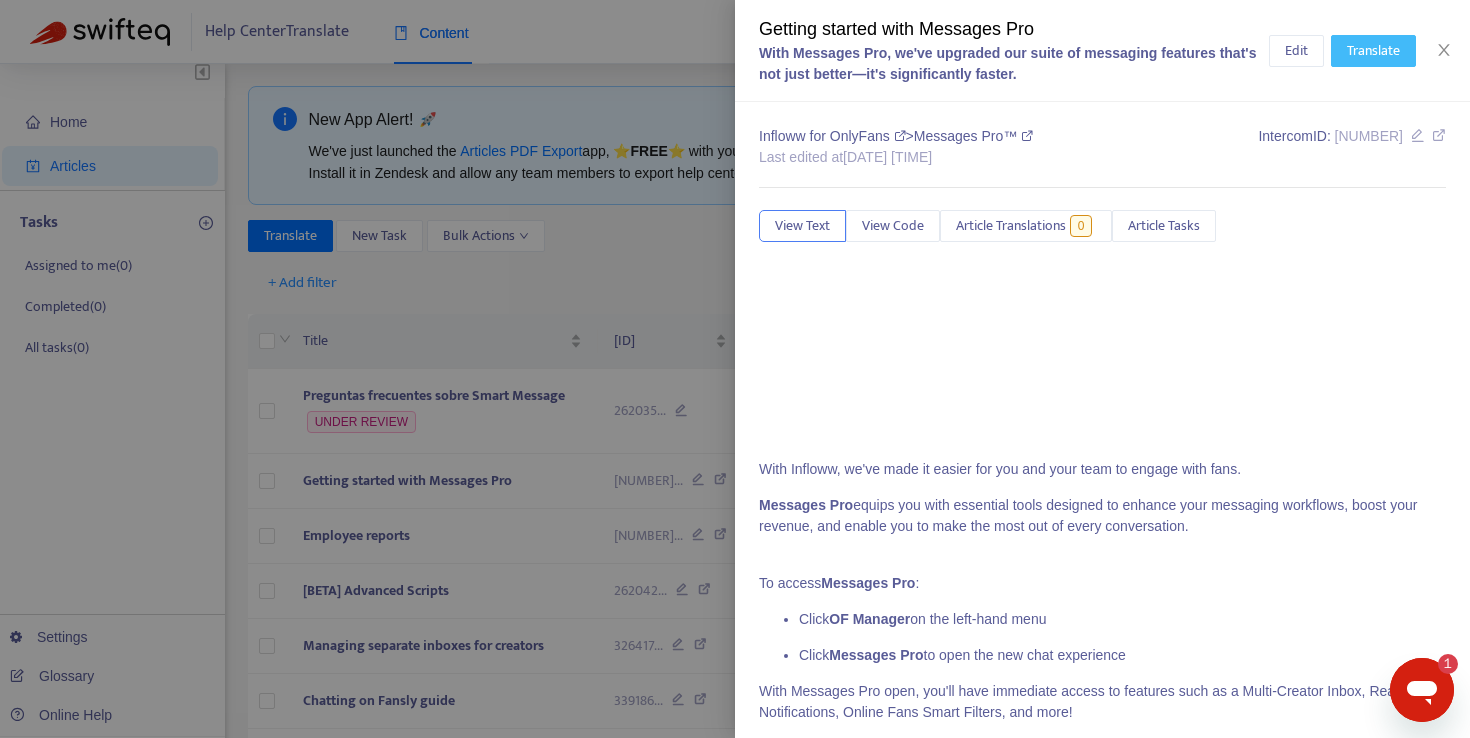 click on "Translate" at bounding box center (1373, 51) 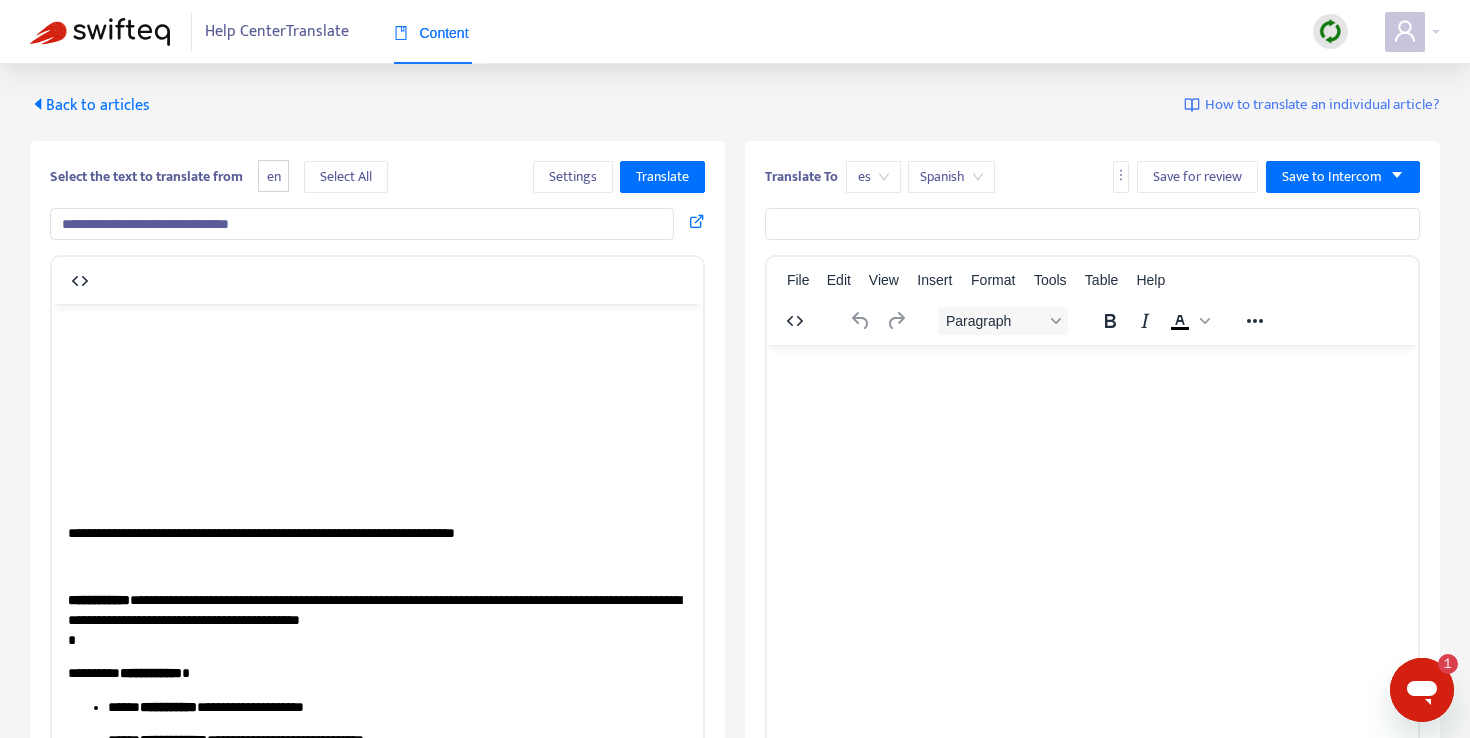 scroll, scrollTop: 0, scrollLeft: 0, axis: both 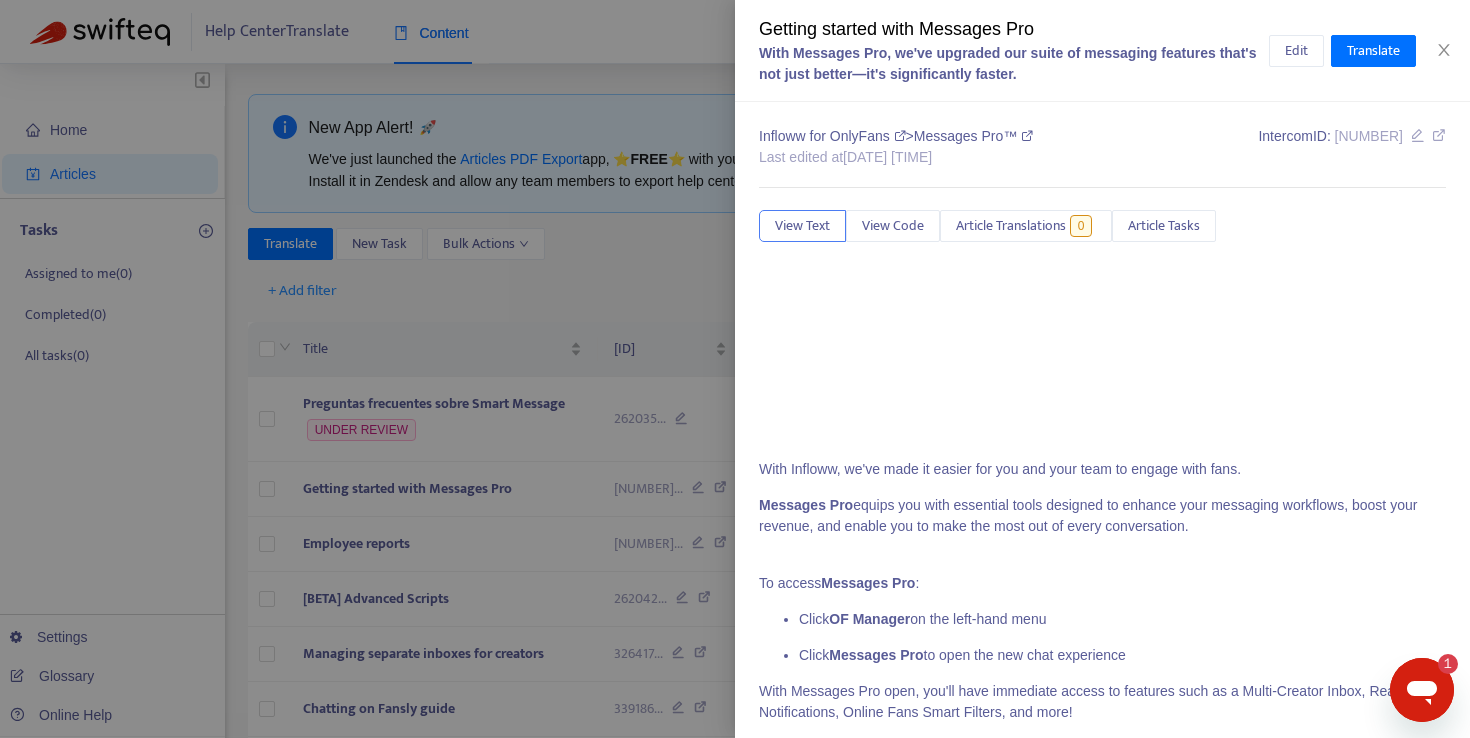 click at bounding box center [735, 369] 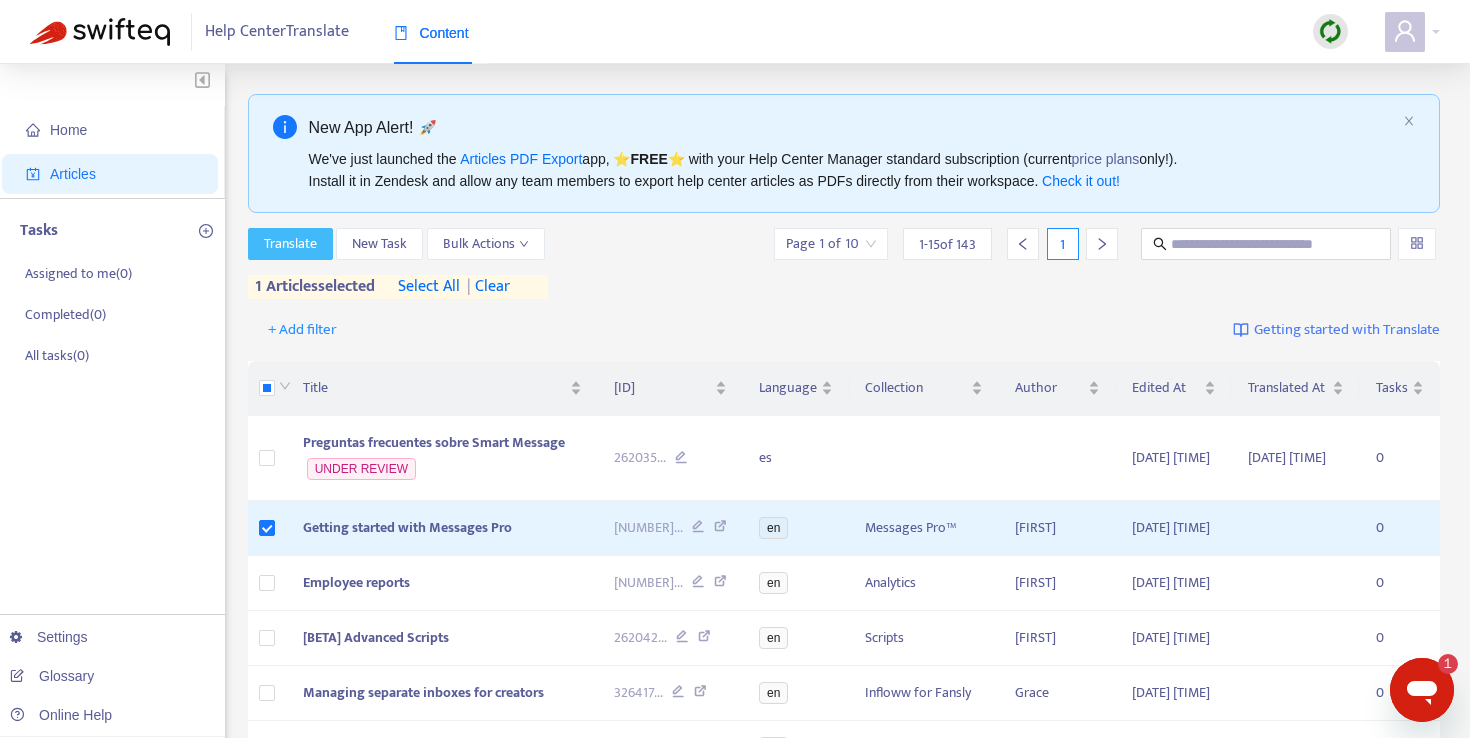 click on "Translate" at bounding box center [290, 244] 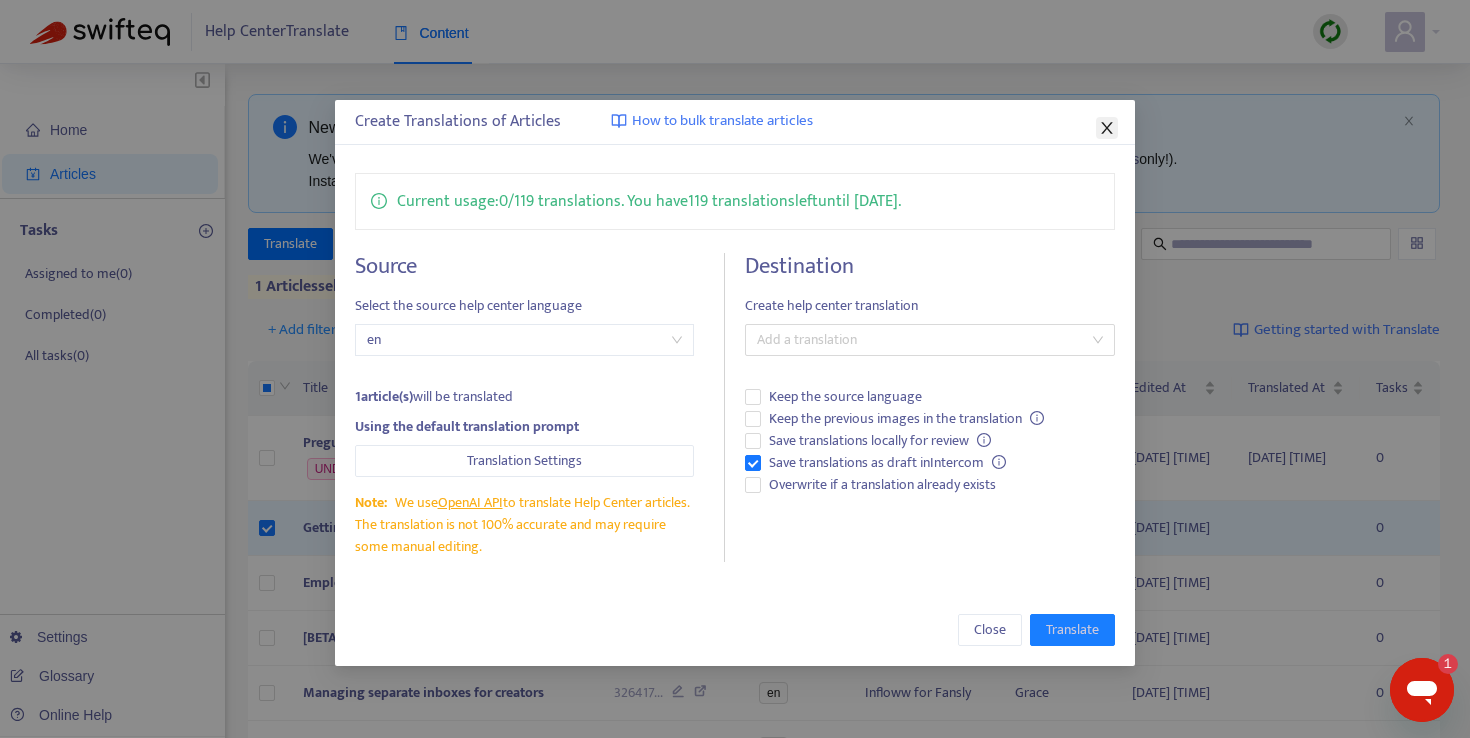 click 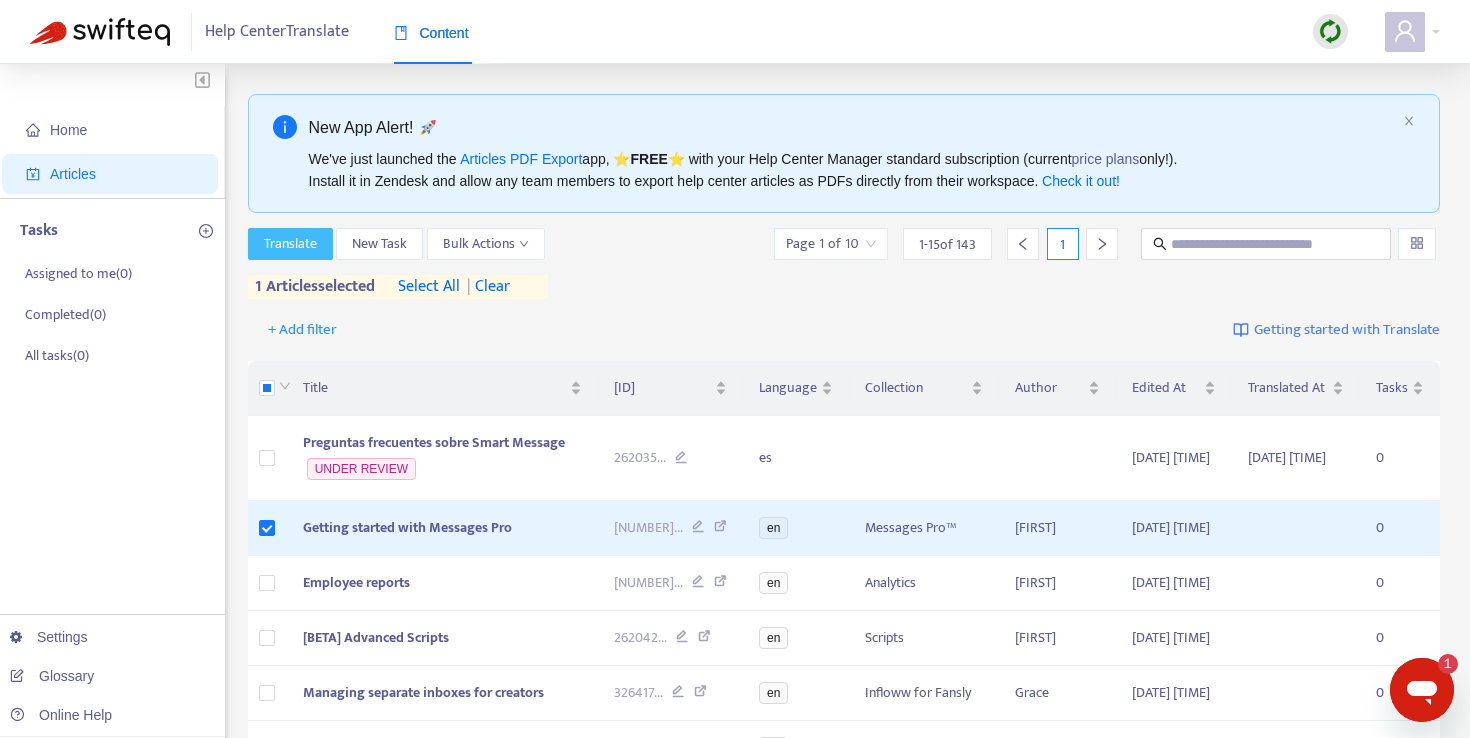 click on "Translate" at bounding box center [290, 244] 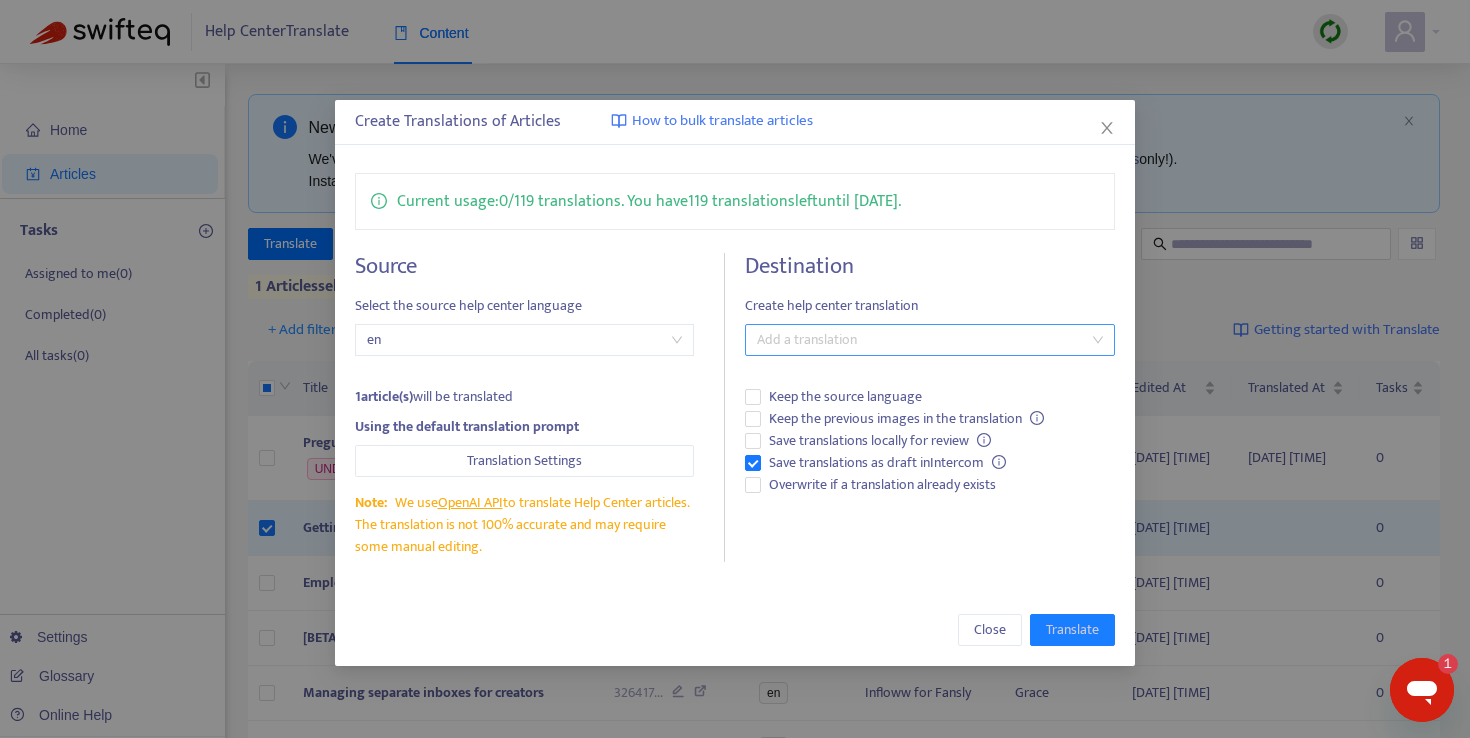click at bounding box center [920, 340] 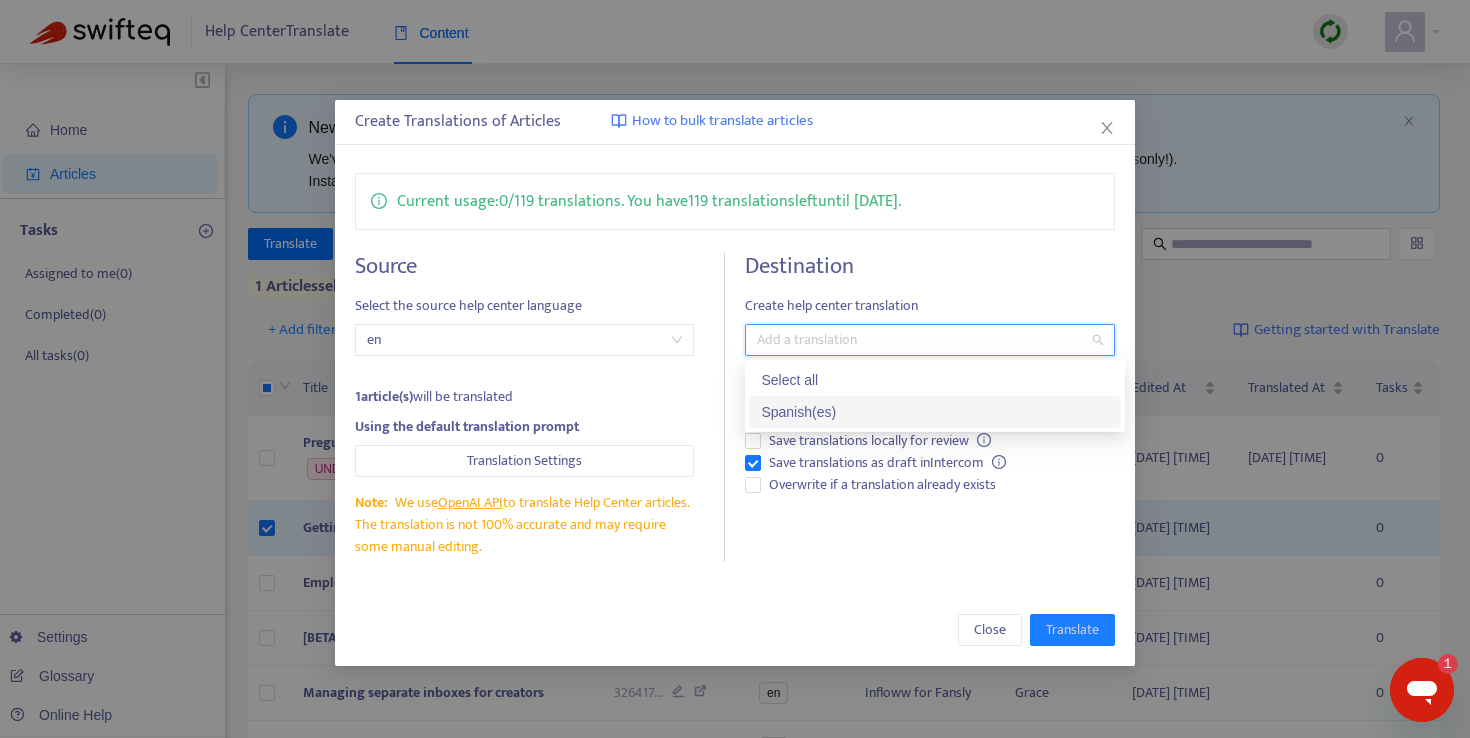 click on "Spanish  ( es )" at bounding box center [935, 412] 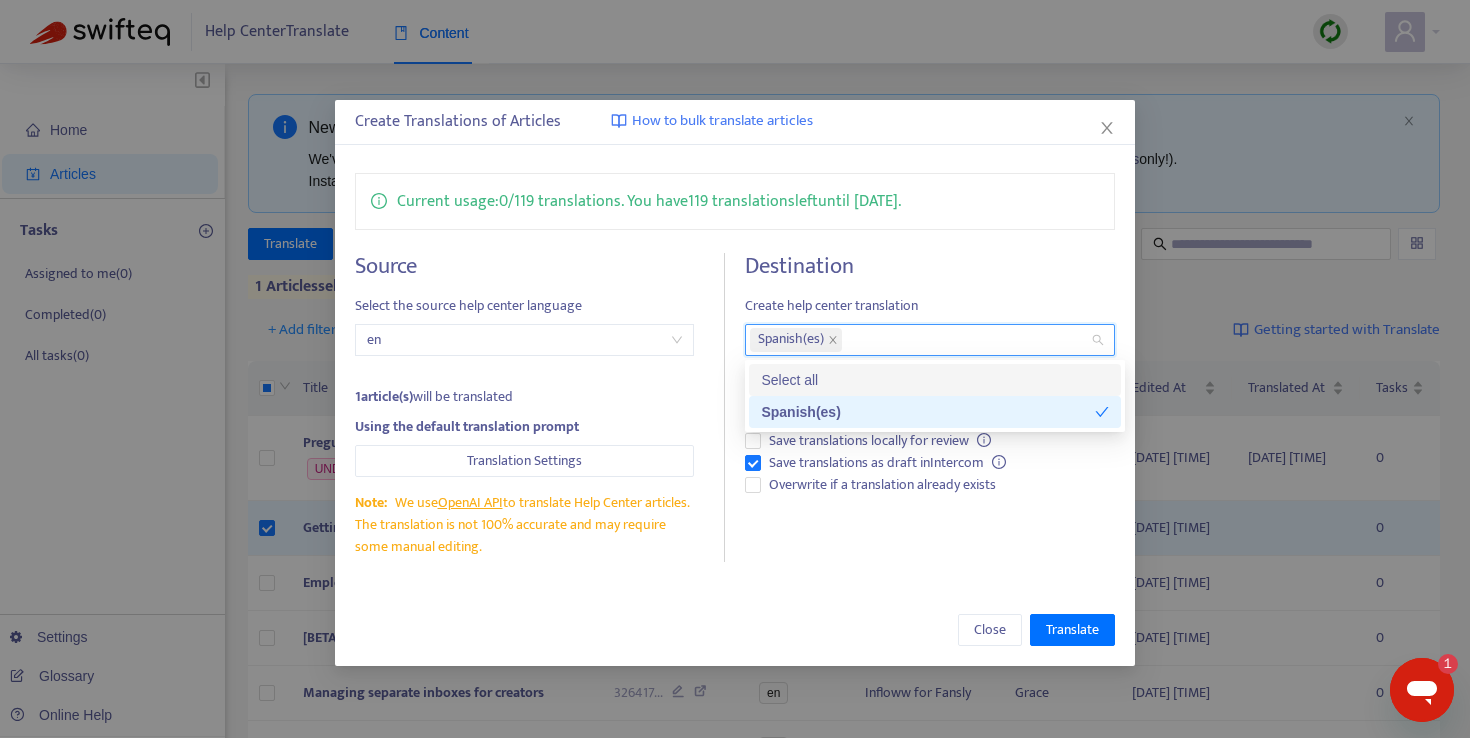 click on "Destination" at bounding box center [930, 266] 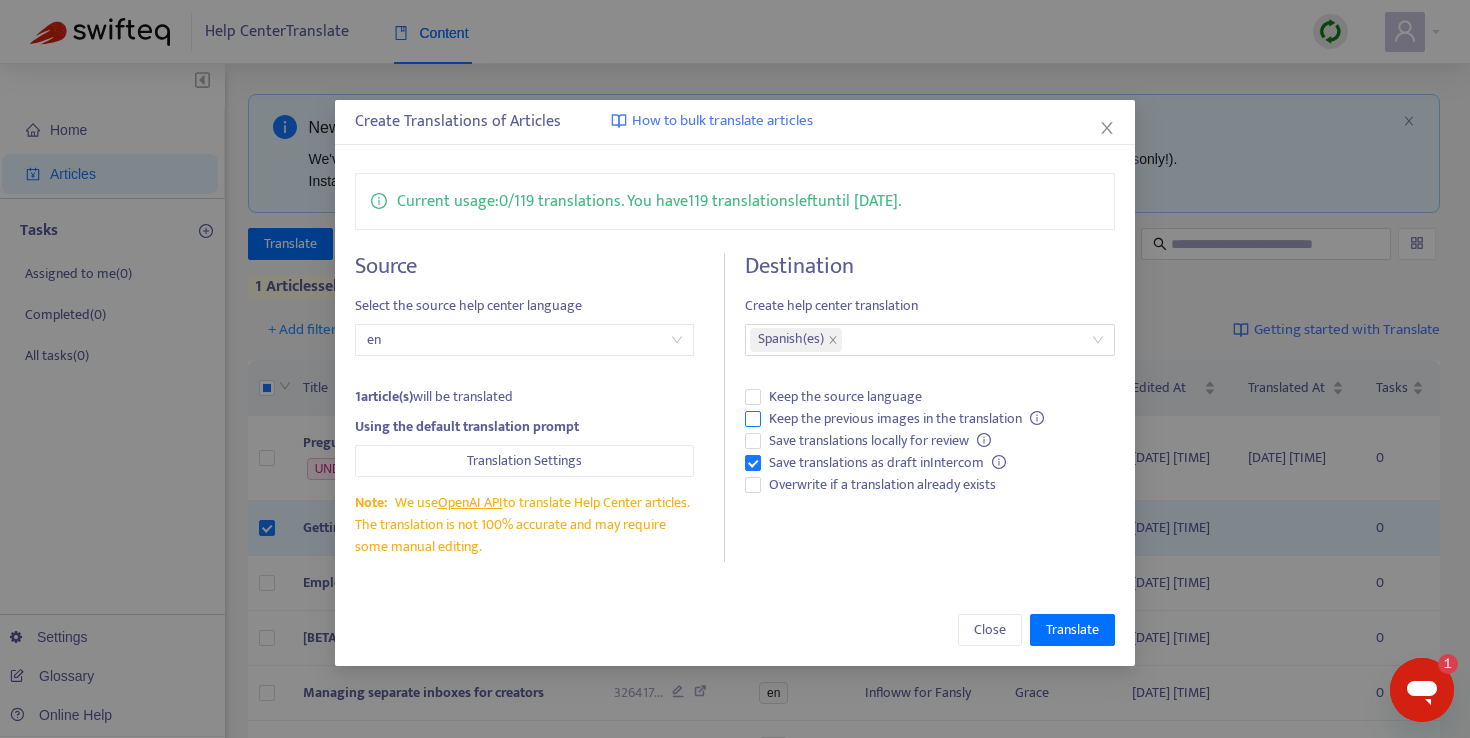 click on "Keep the previous images in the translation" at bounding box center [906, 419] 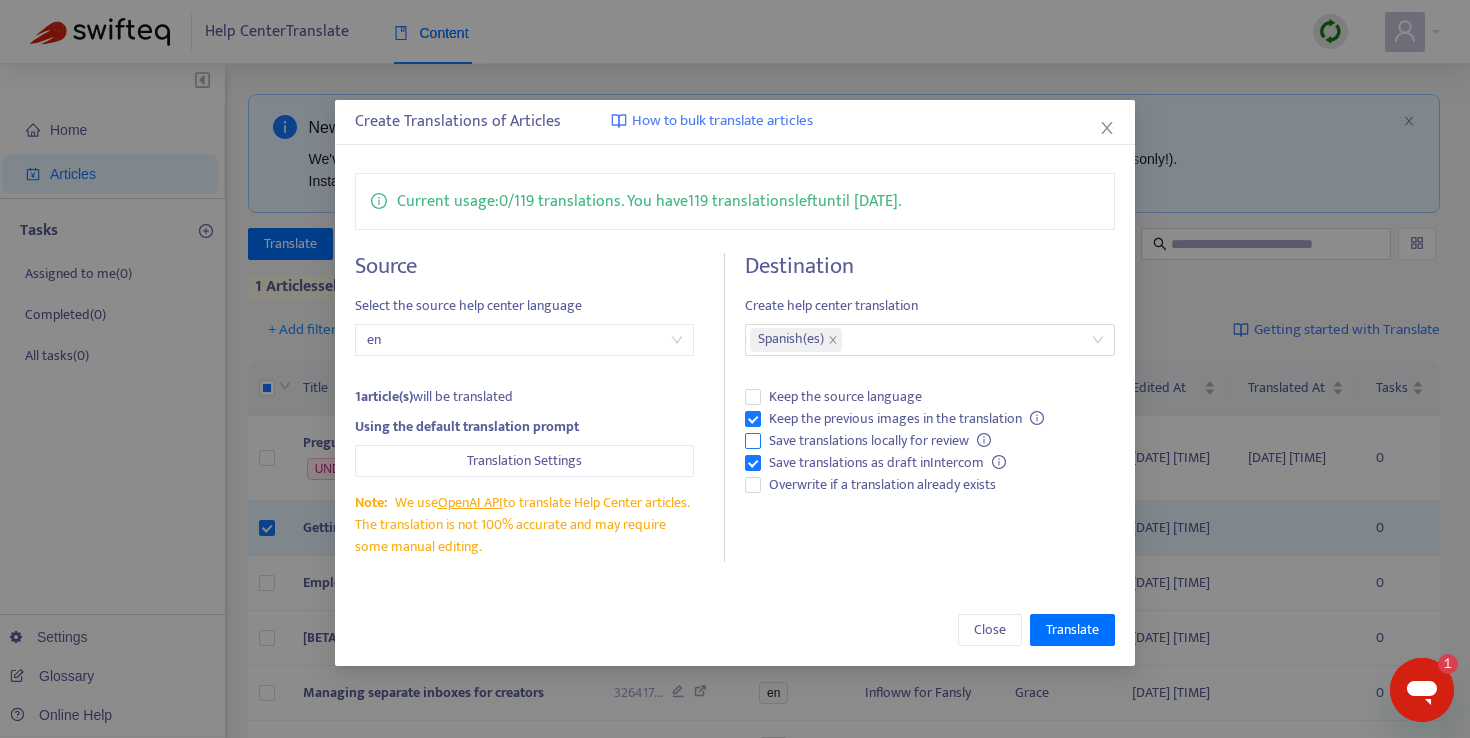 click on "Save translations locally for review" at bounding box center [880, 441] 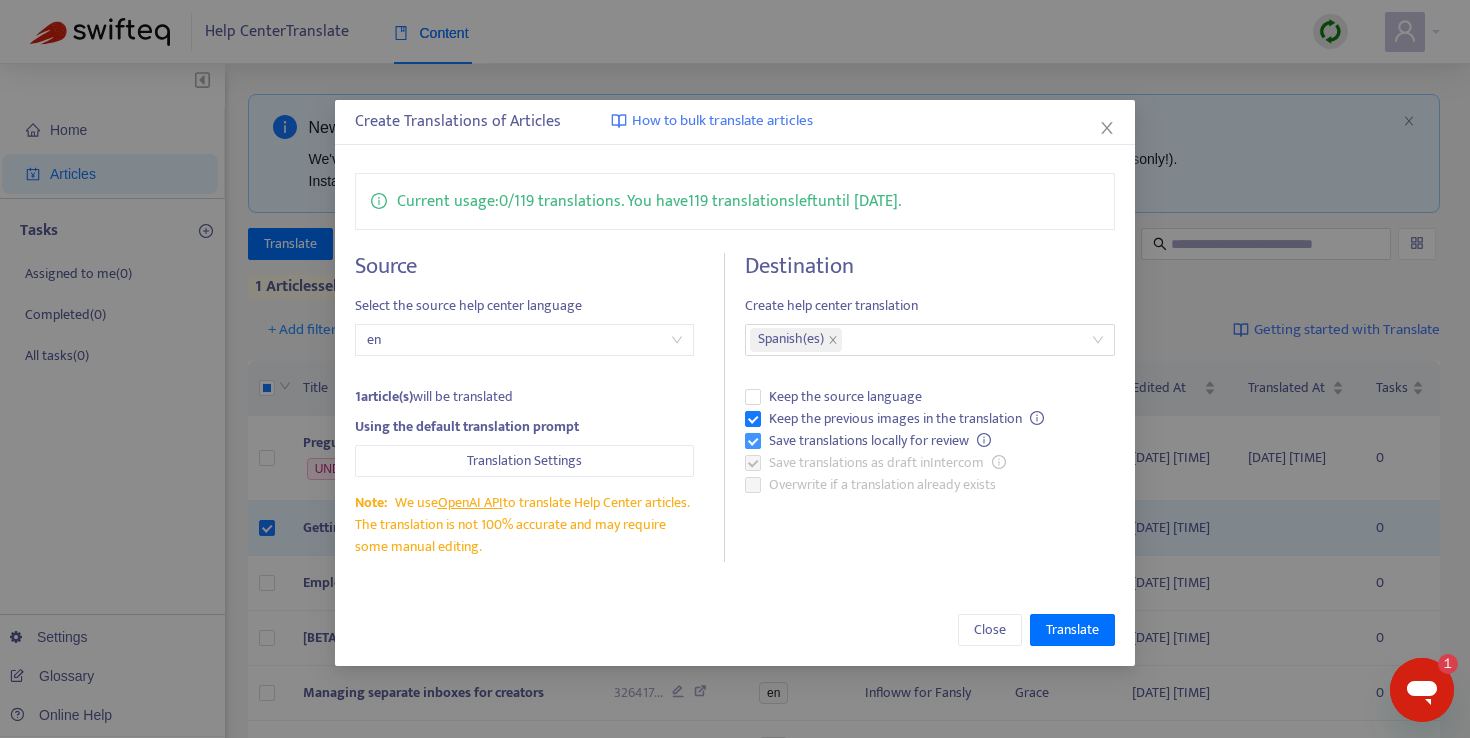 click on "Save translations locally for review" at bounding box center (880, 441) 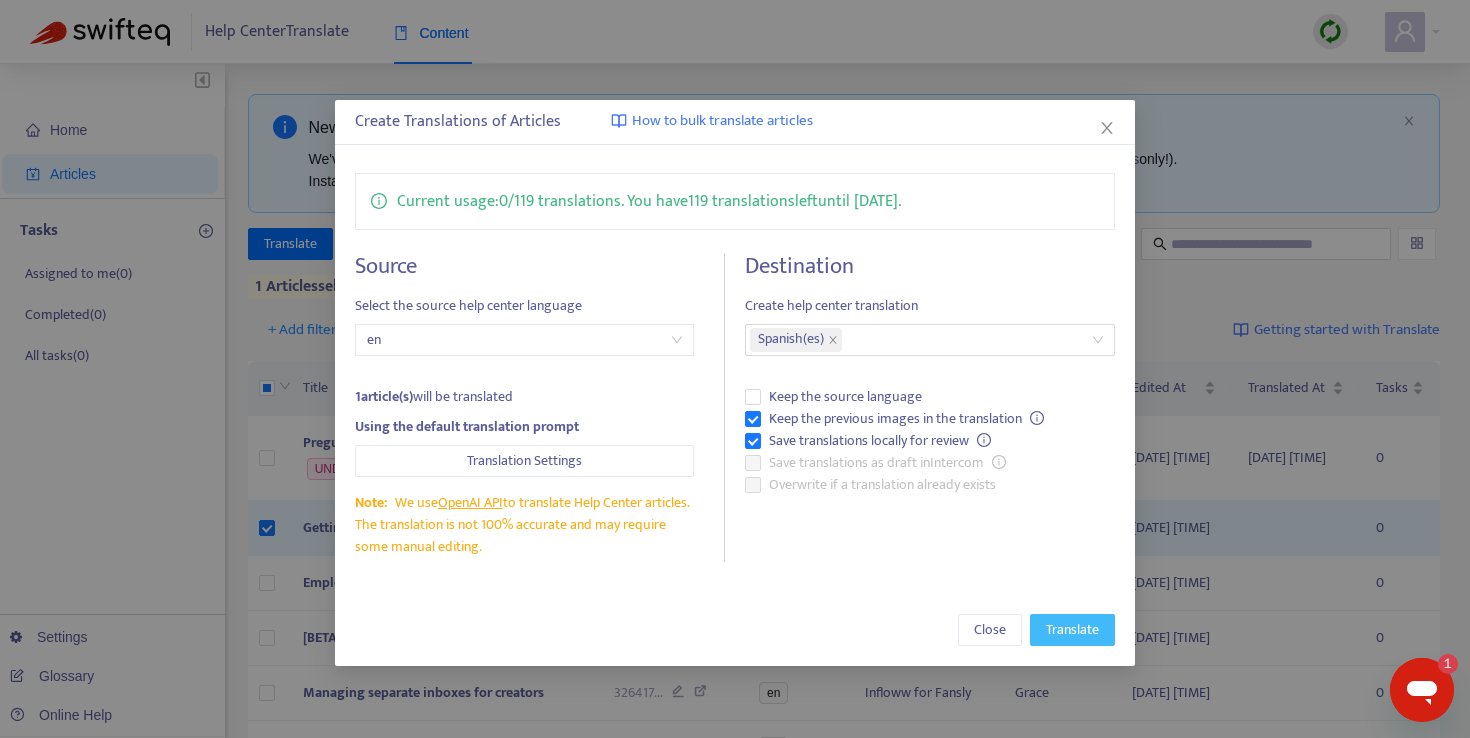 click on "Translate" at bounding box center (1072, 630) 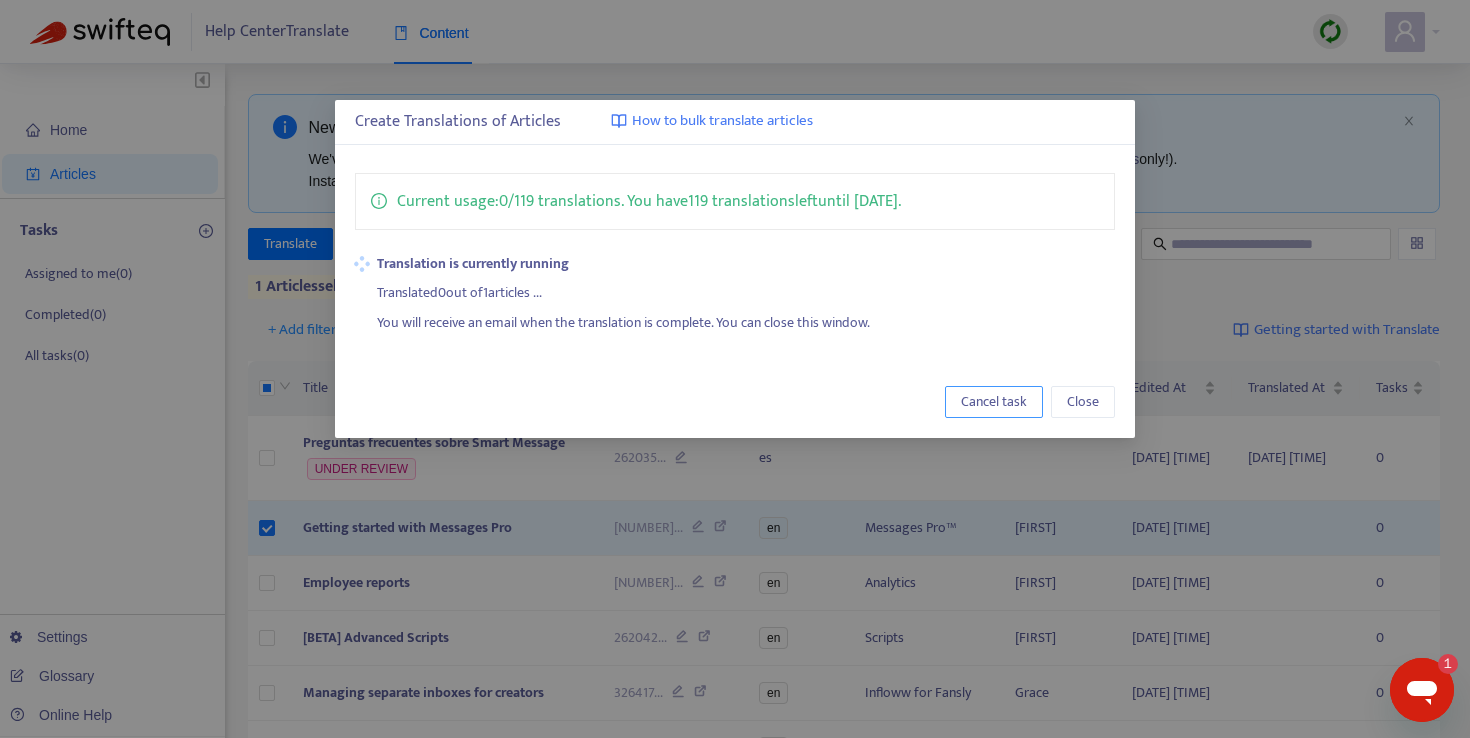 click on "Cancel task" at bounding box center [994, 402] 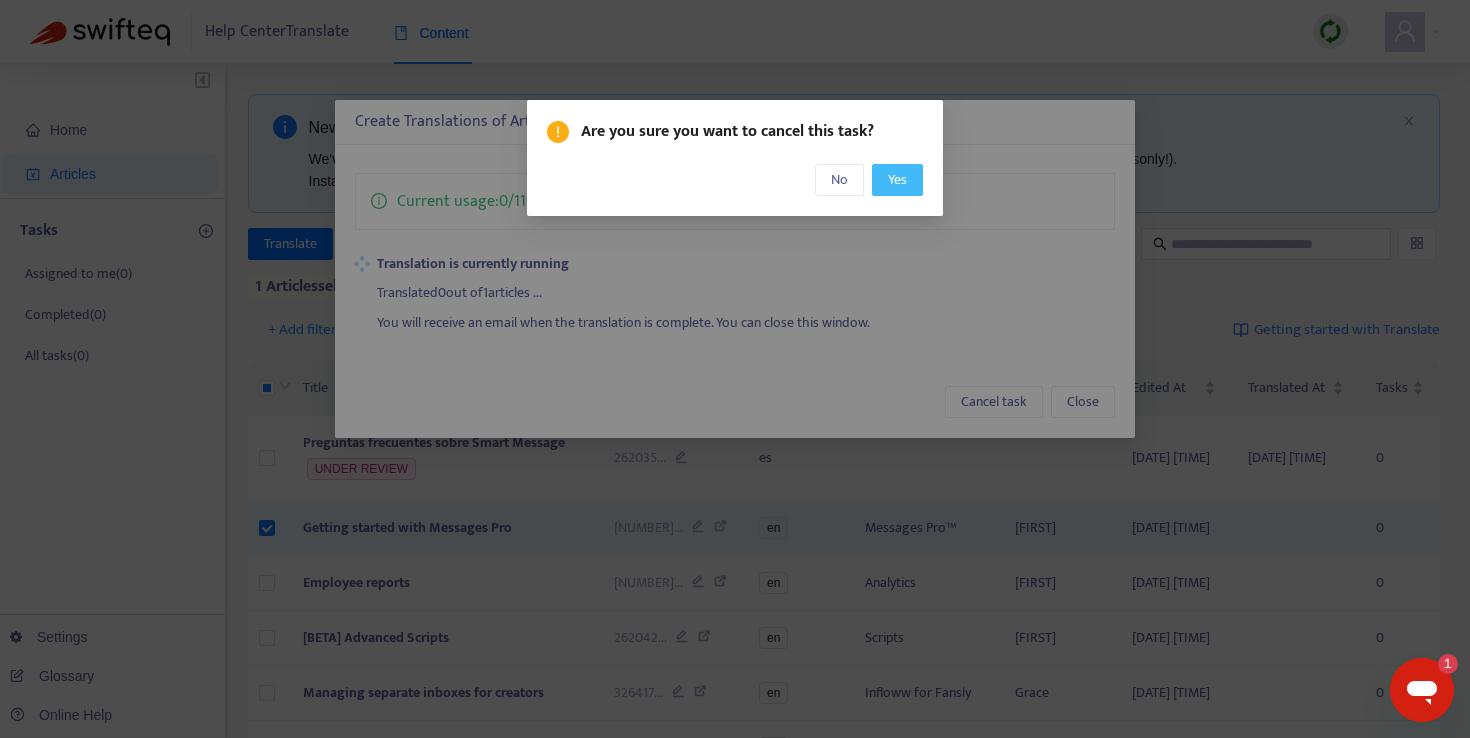 click on "Yes" at bounding box center [897, 180] 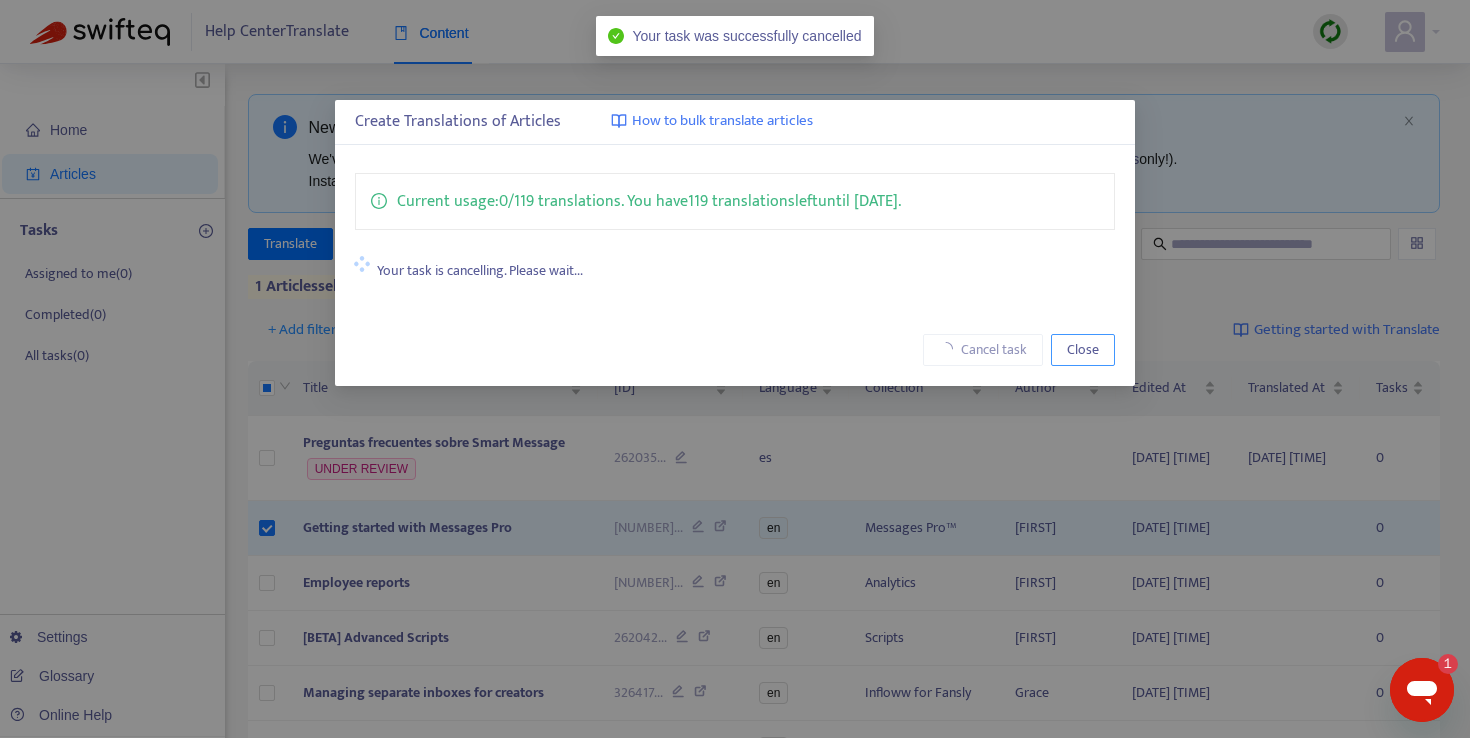 click on "Close" at bounding box center [1083, 350] 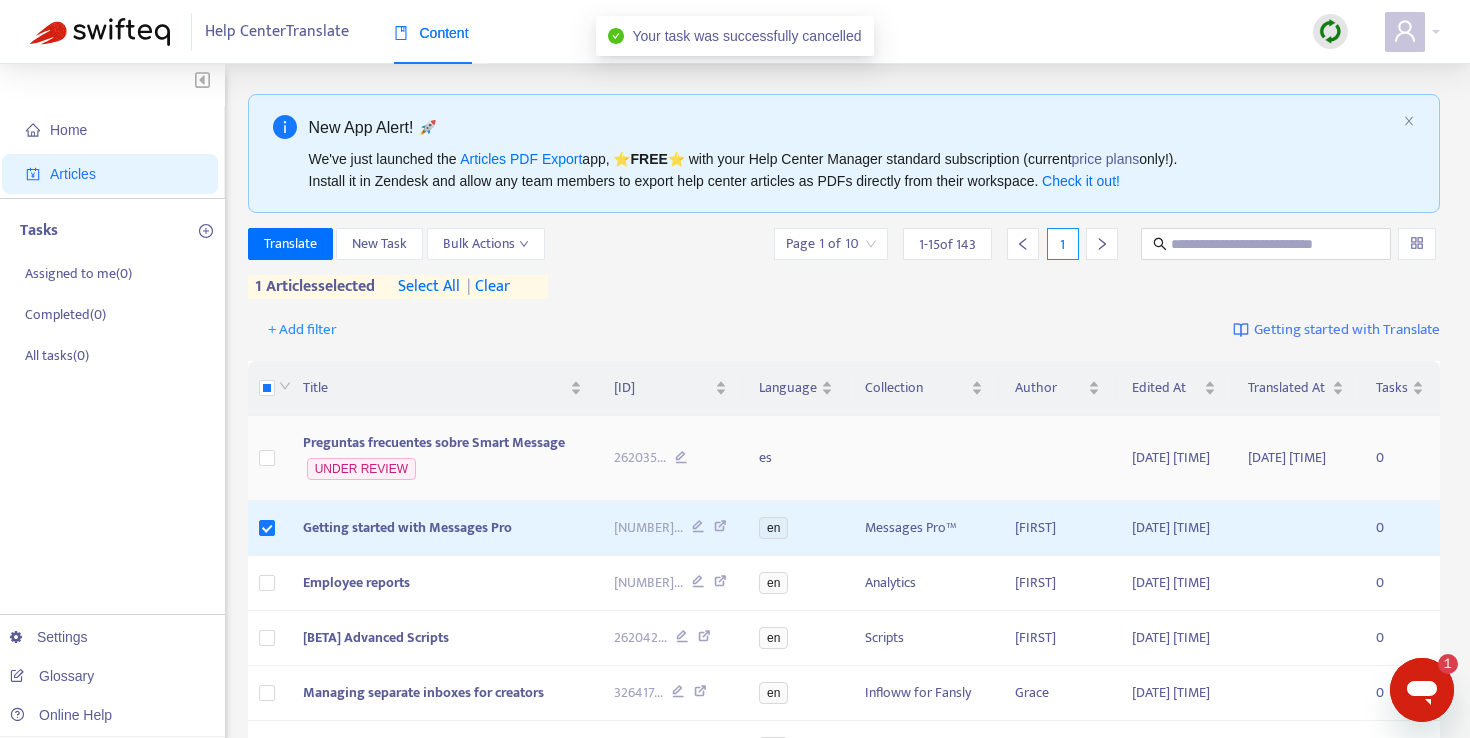 click on "Preguntas frecuentes sobre Smart Message" at bounding box center (434, 442) 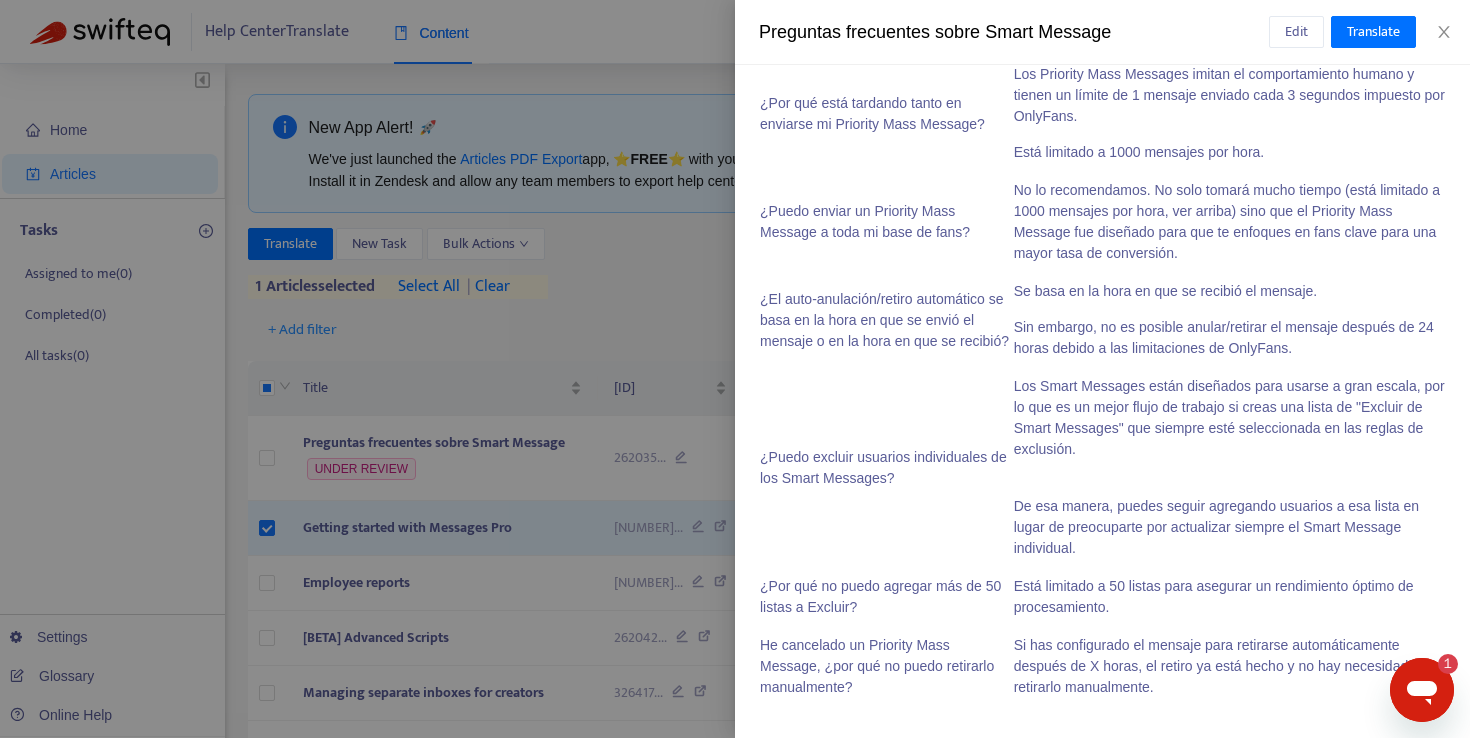 scroll, scrollTop: 0, scrollLeft: 0, axis: both 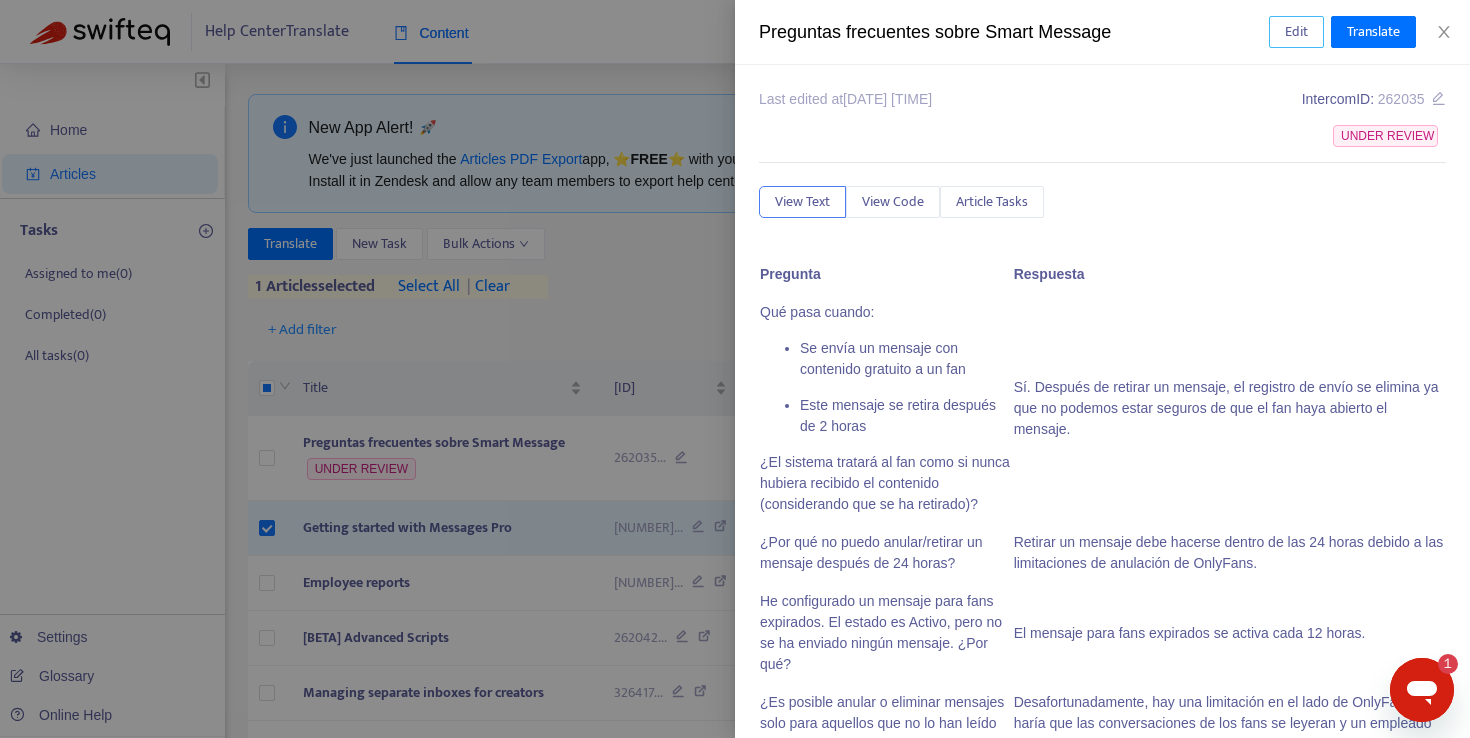 click on "Edit" at bounding box center [1296, 32] 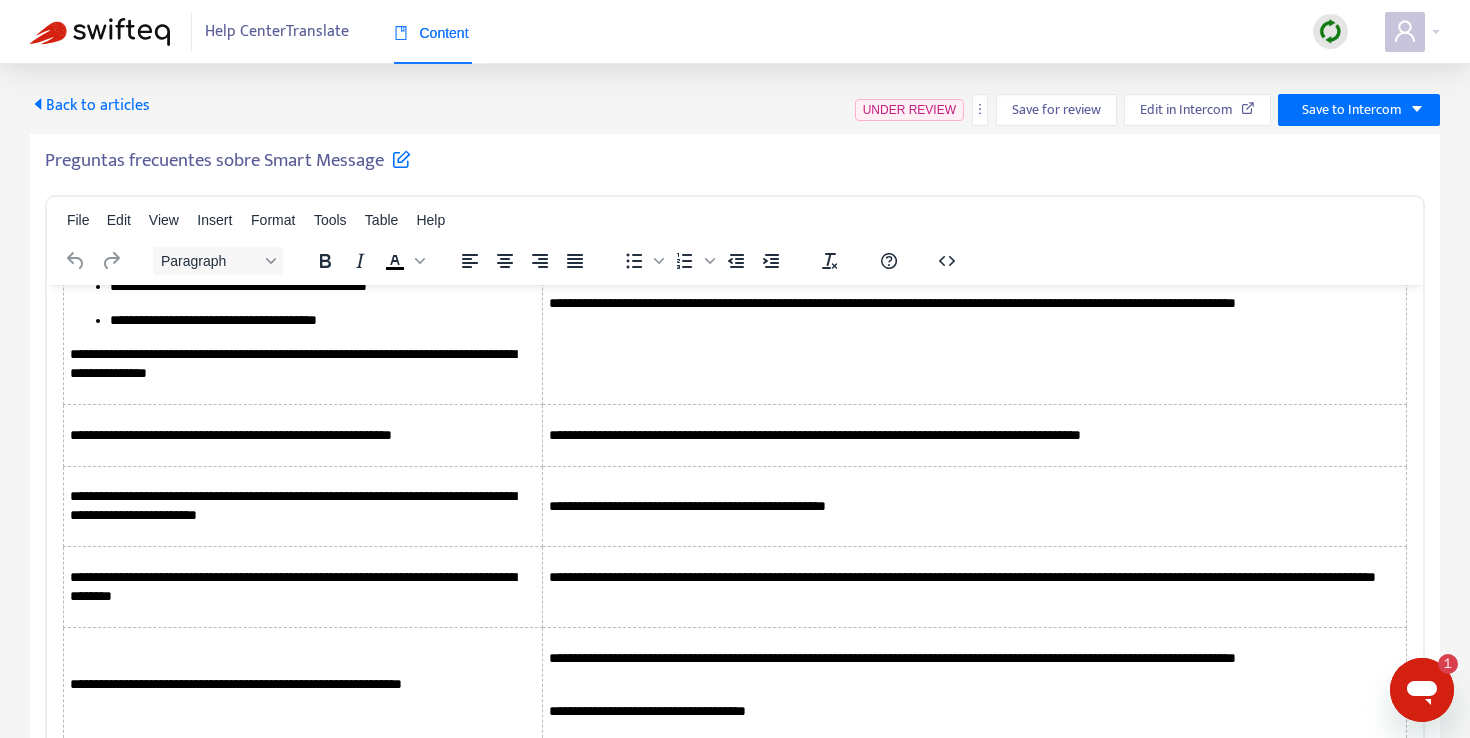 scroll, scrollTop: 150, scrollLeft: 0, axis: vertical 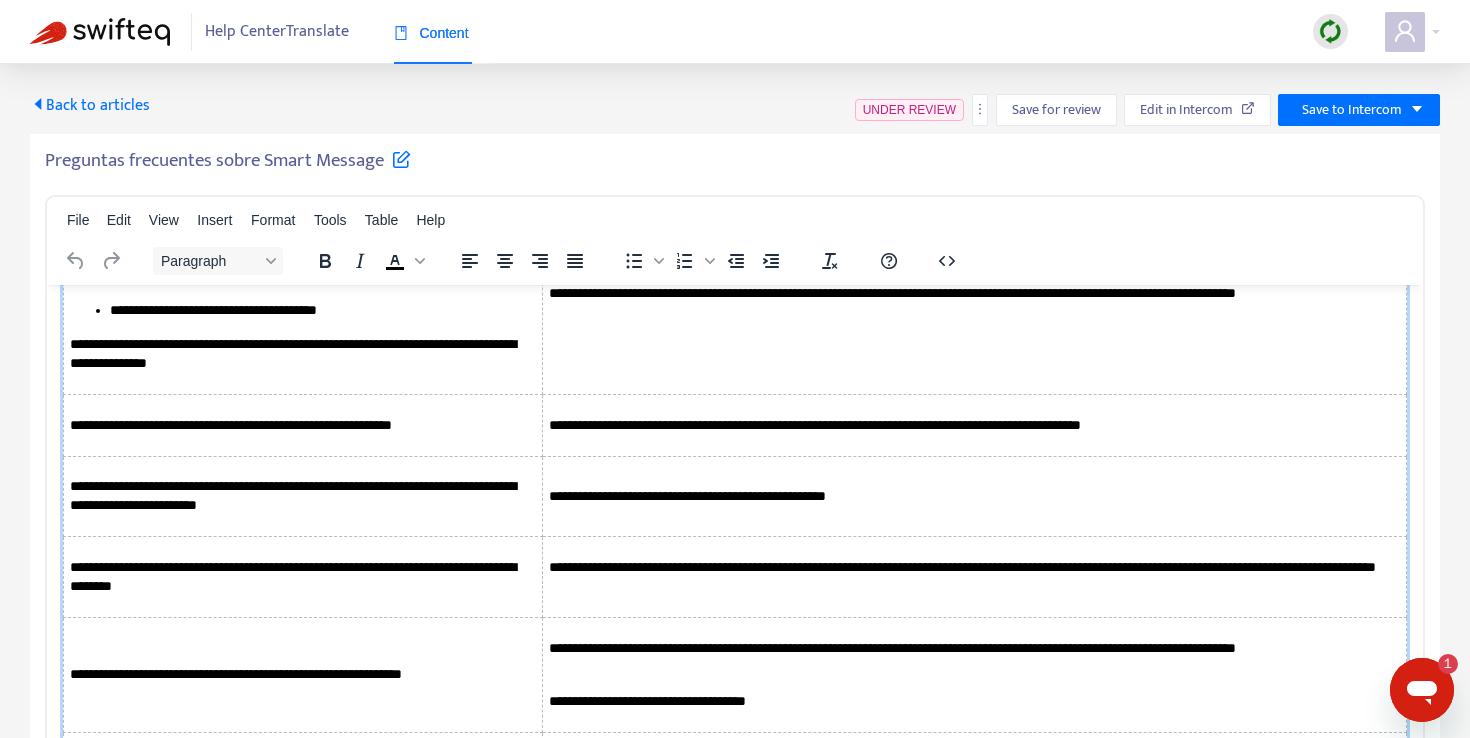 click on "**********" at bounding box center (974, 303) 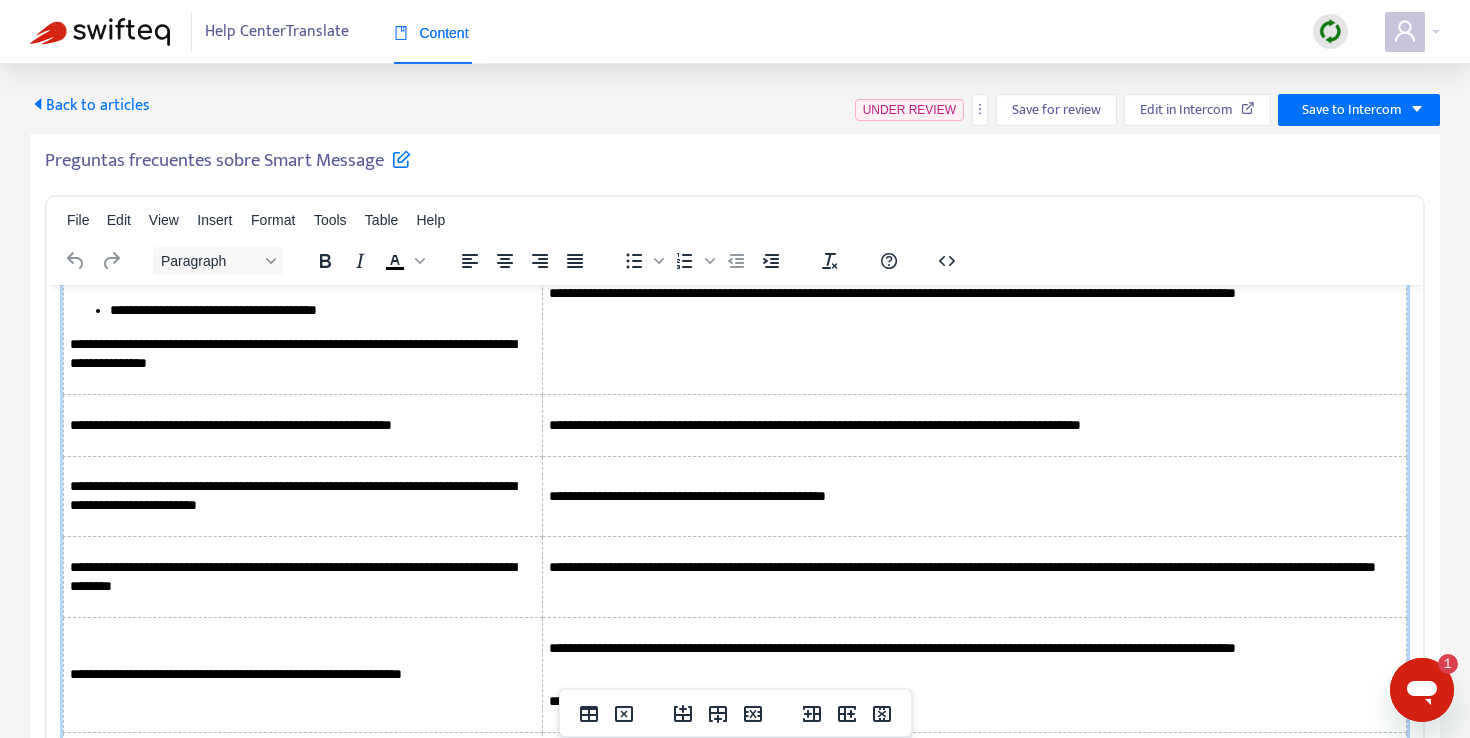 type 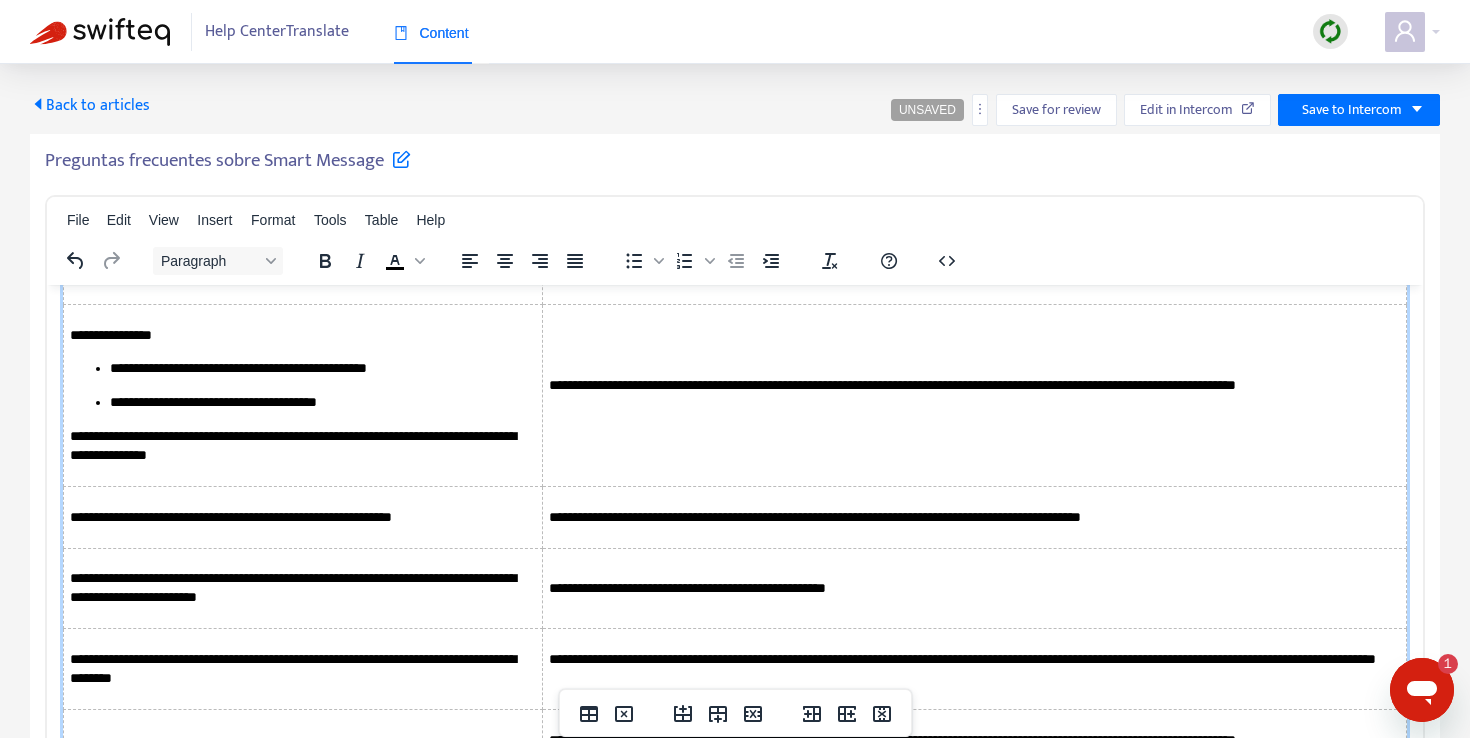 scroll, scrollTop: 0, scrollLeft: 0, axis: both 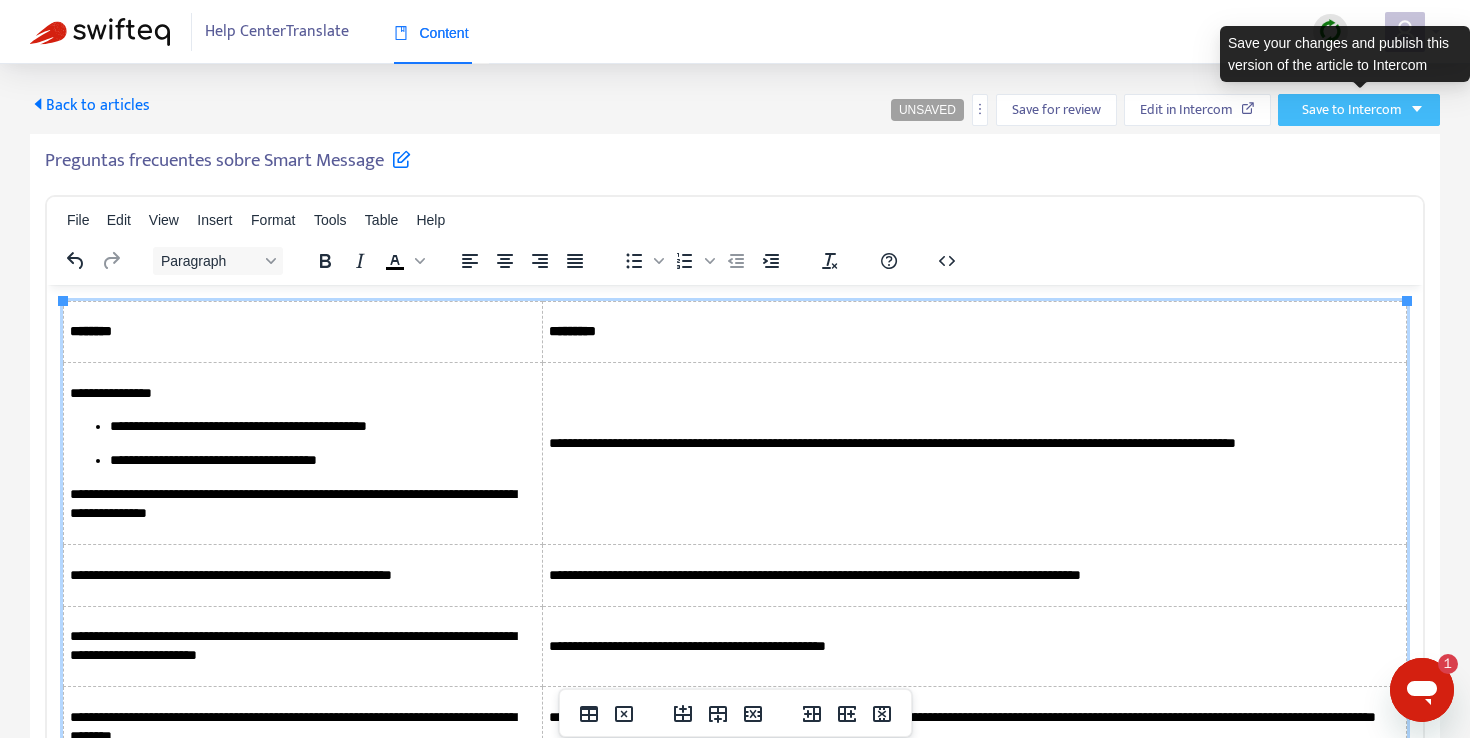 click on "Save to Intercom" 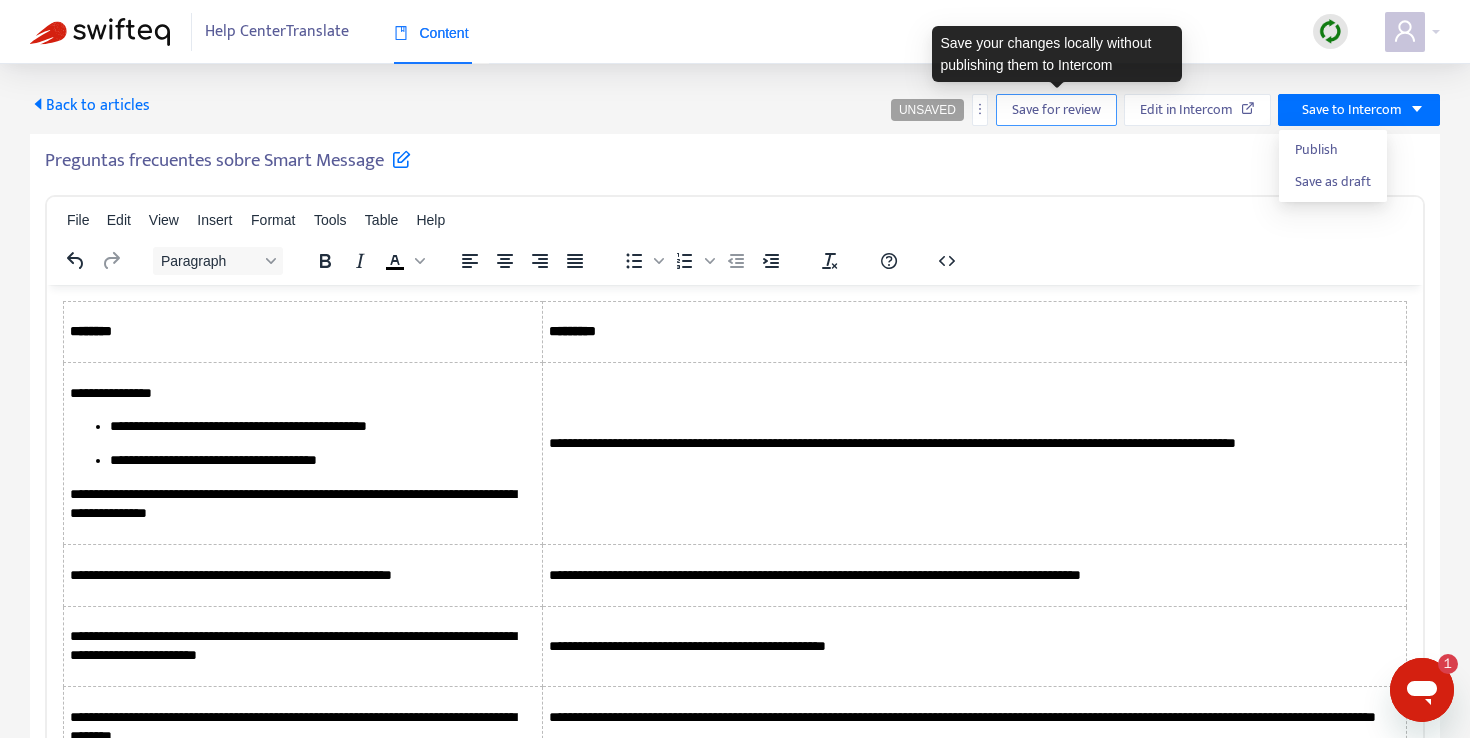 click on "Save for review" at bounding box center [1056, 110] 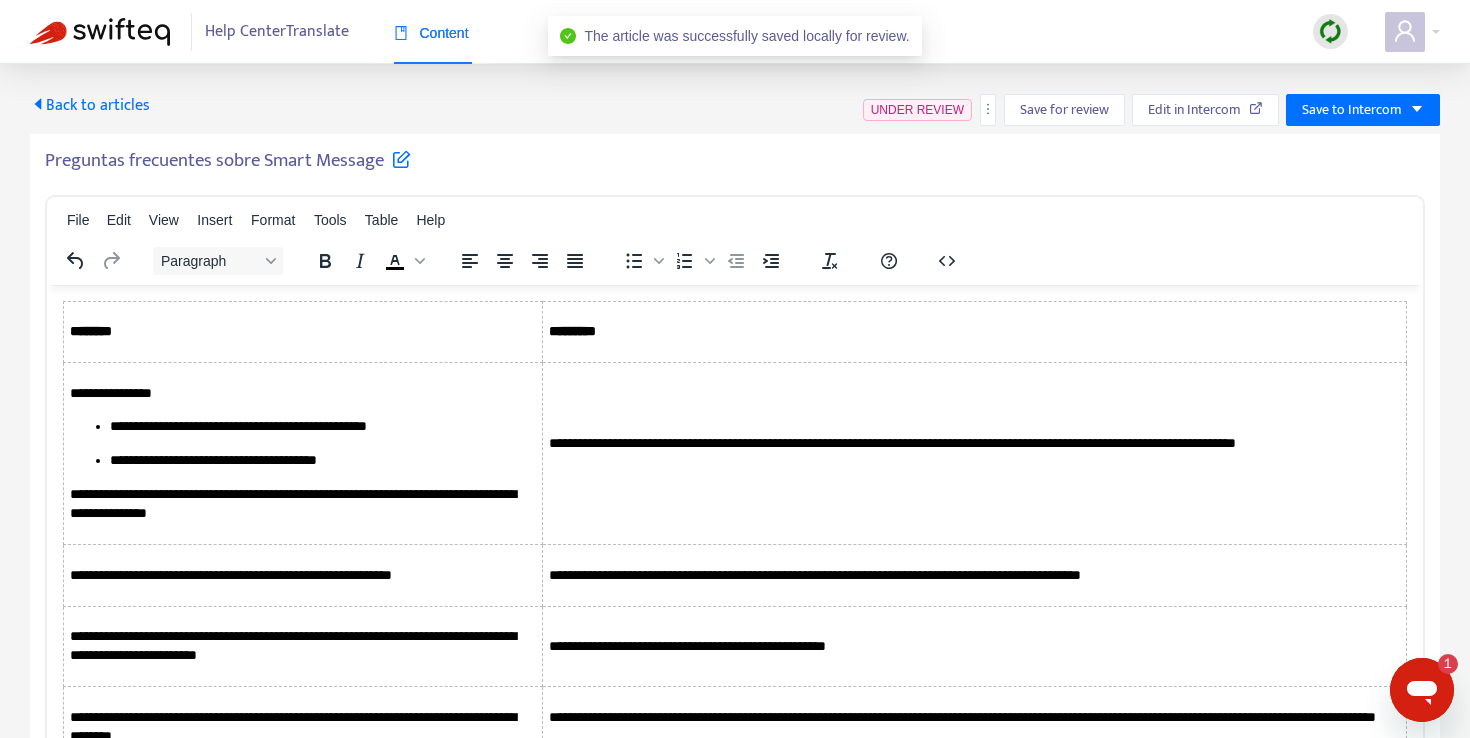 click on "Back to articles" at bounding box center [90, 105] 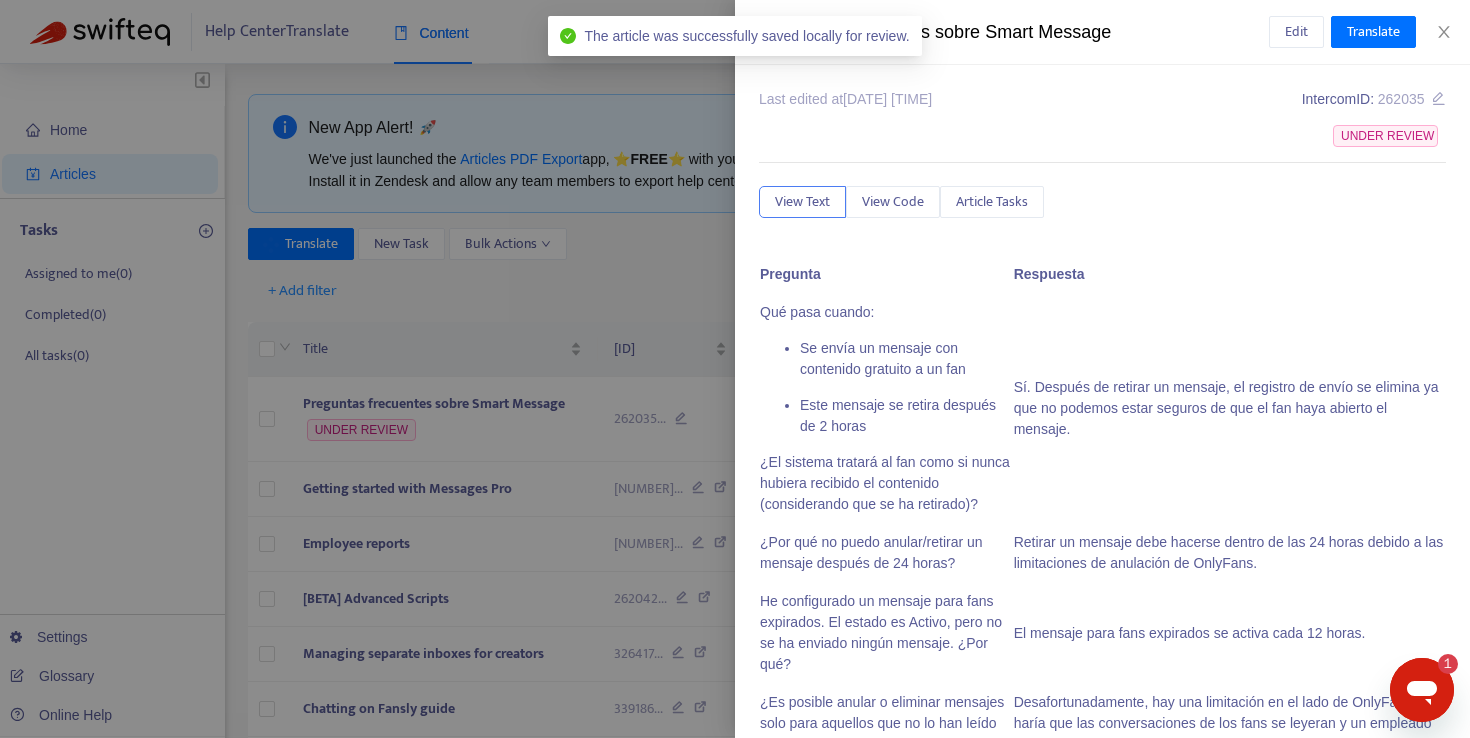 click at bounding box center [735, 369] 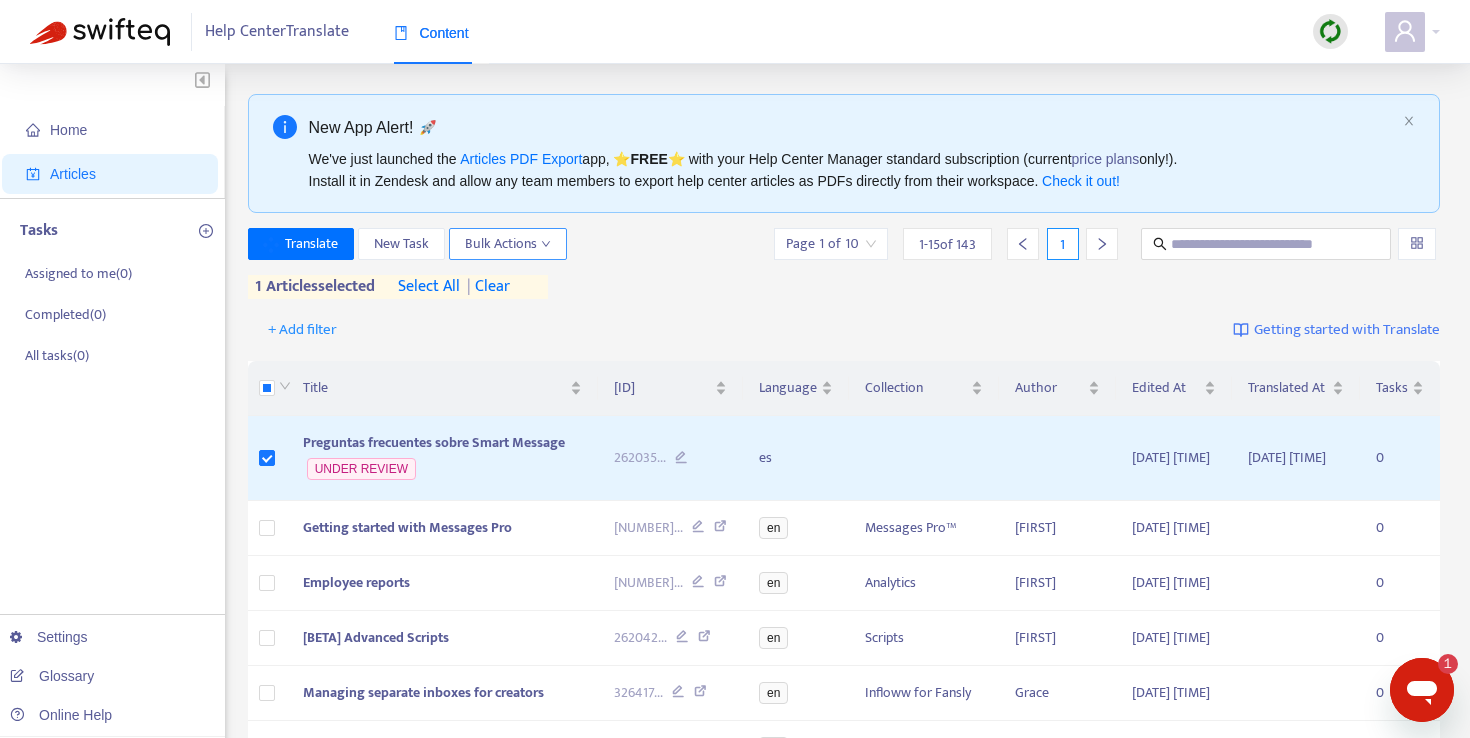 click 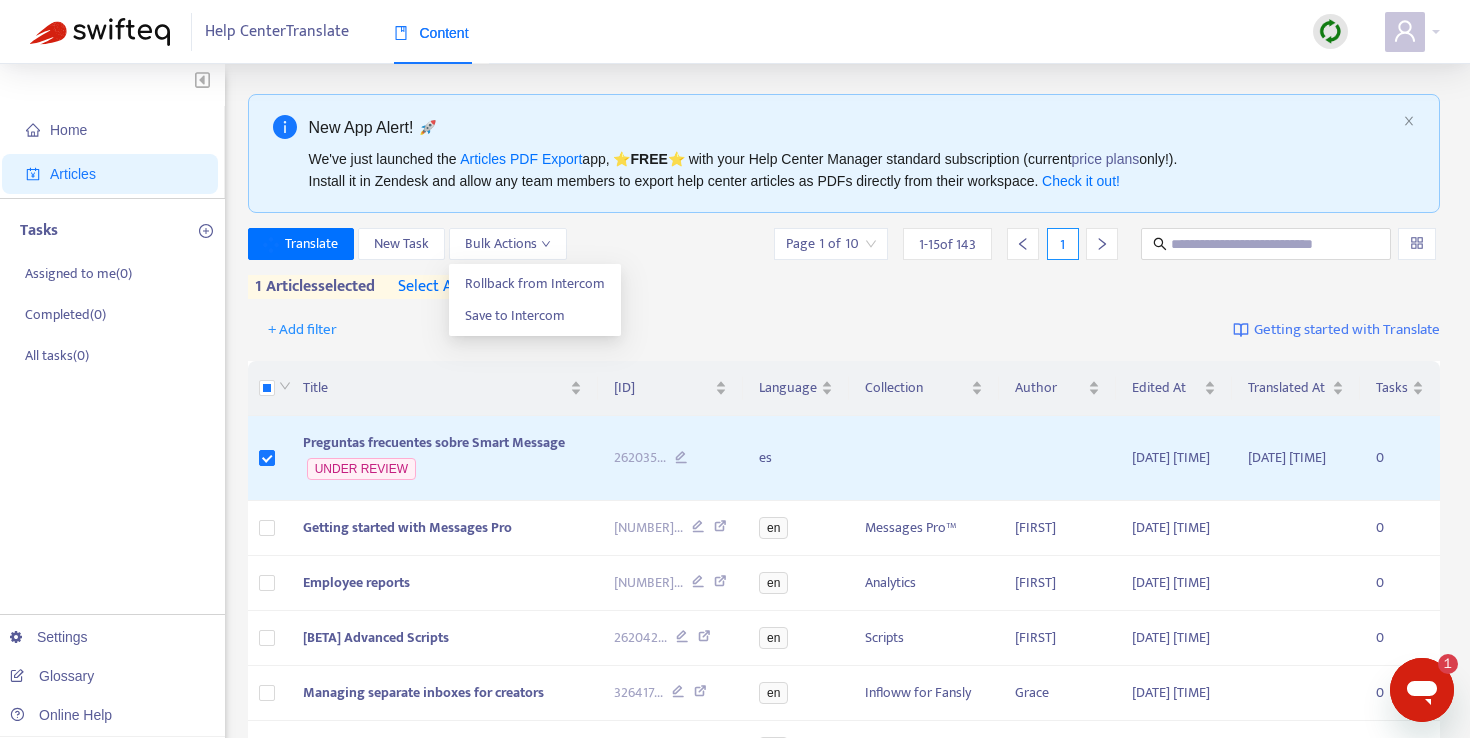 click on "Translate New Task Bulk Actions Page 1 of 10 1 - 15  of   143 1 1   articles  selected select all |  clear" at bounding box center [844, 267] 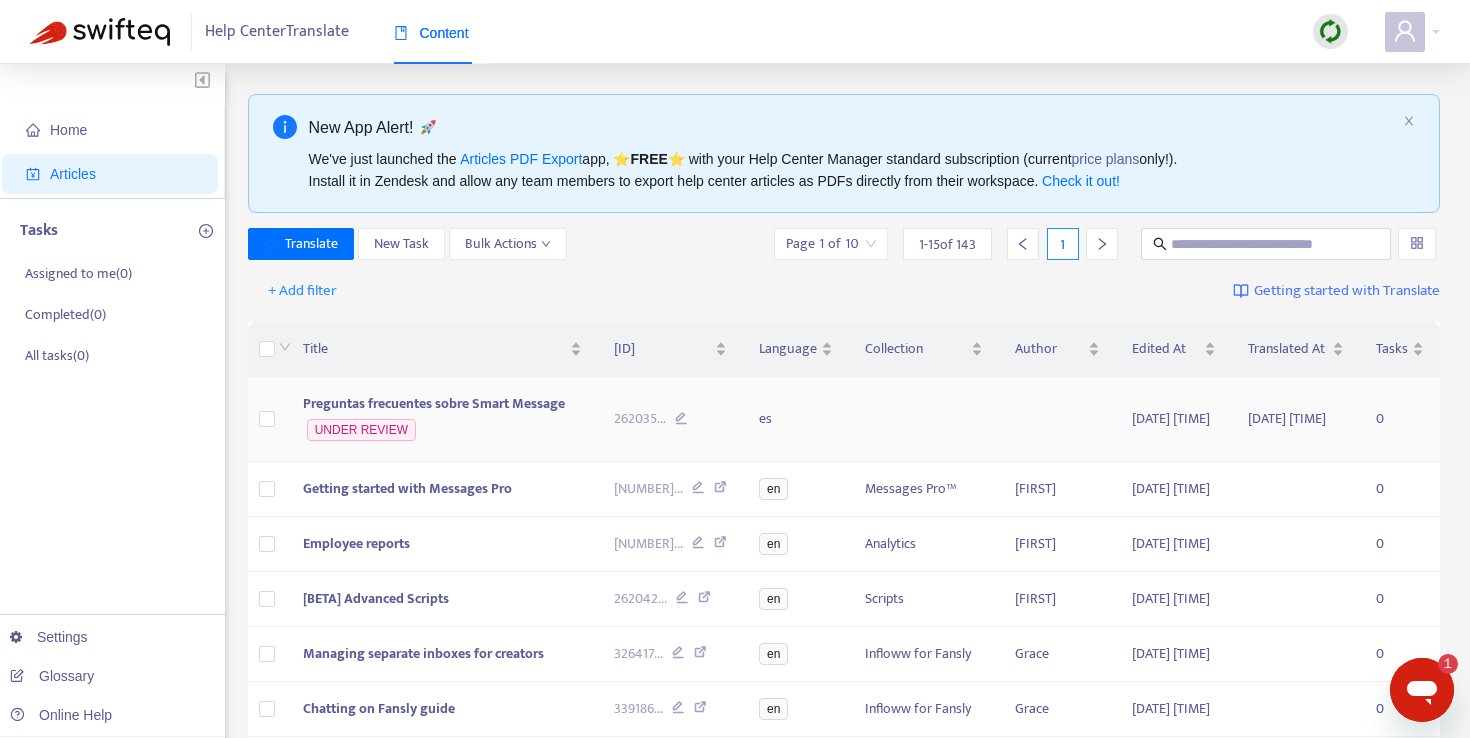 click on "Preguntas frecuentes sobre Smart Message" at bounding box center (434, 403) 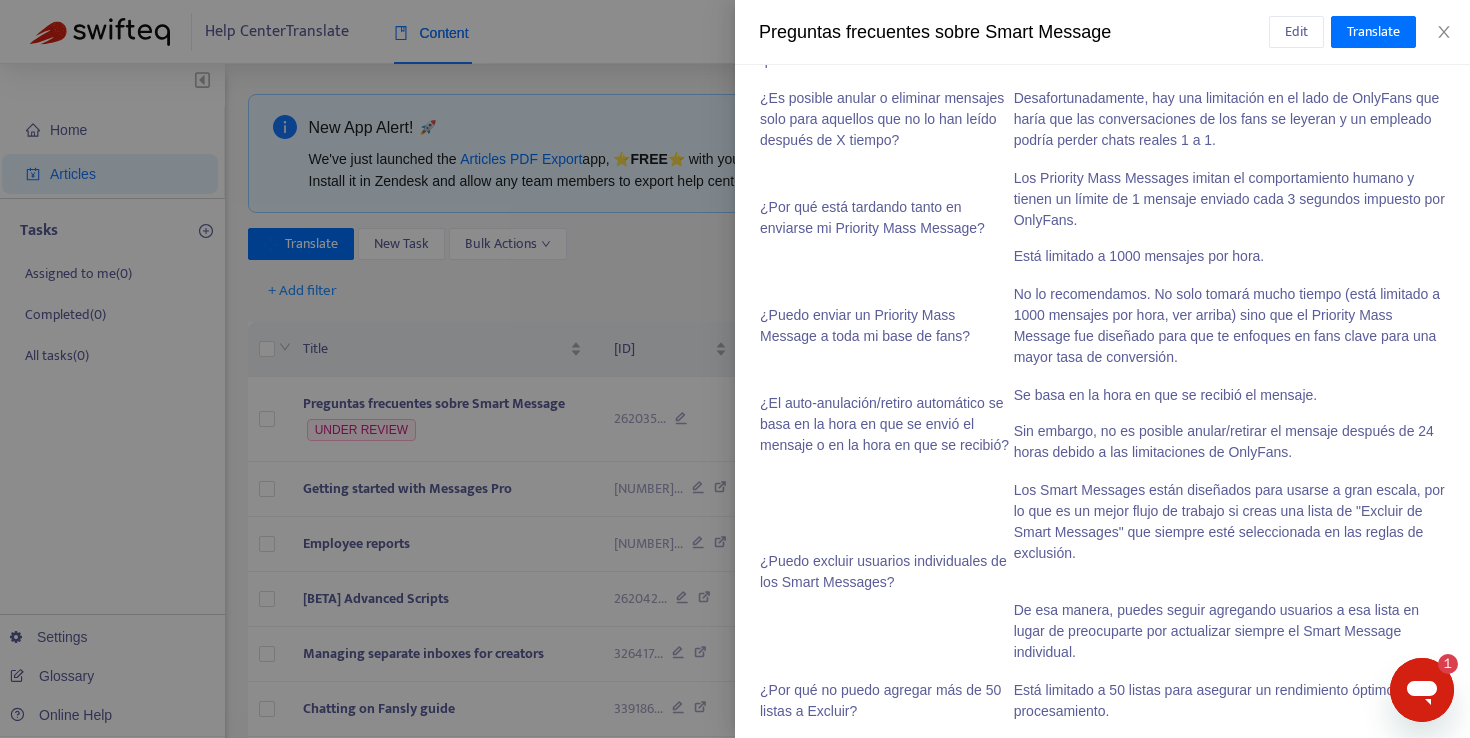 scroll, scrollTop: 714, scrollLeft: 0, axis: vertical 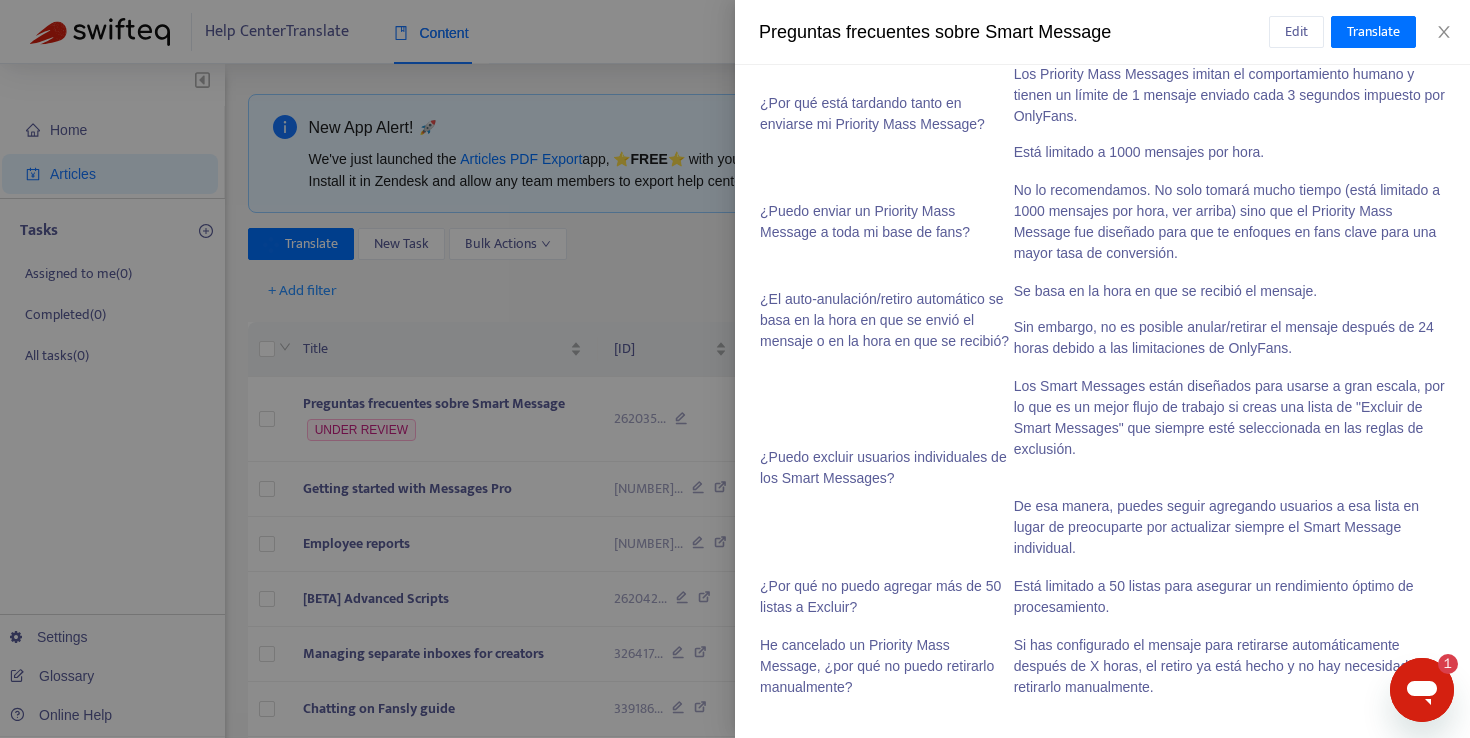 click at bounding box center [735, 369] 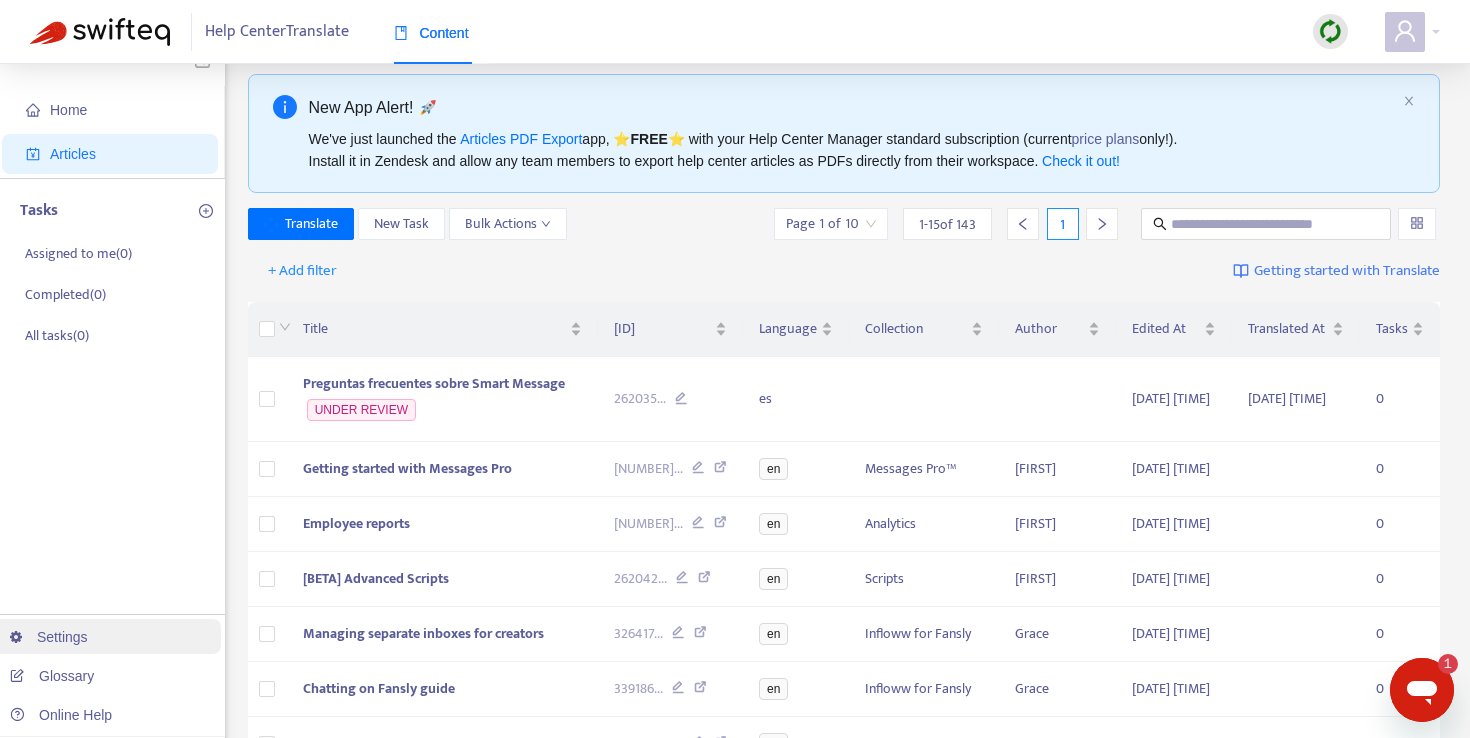 scroll, scrollTop: 24, scrollLeft: 0, axis: vertical 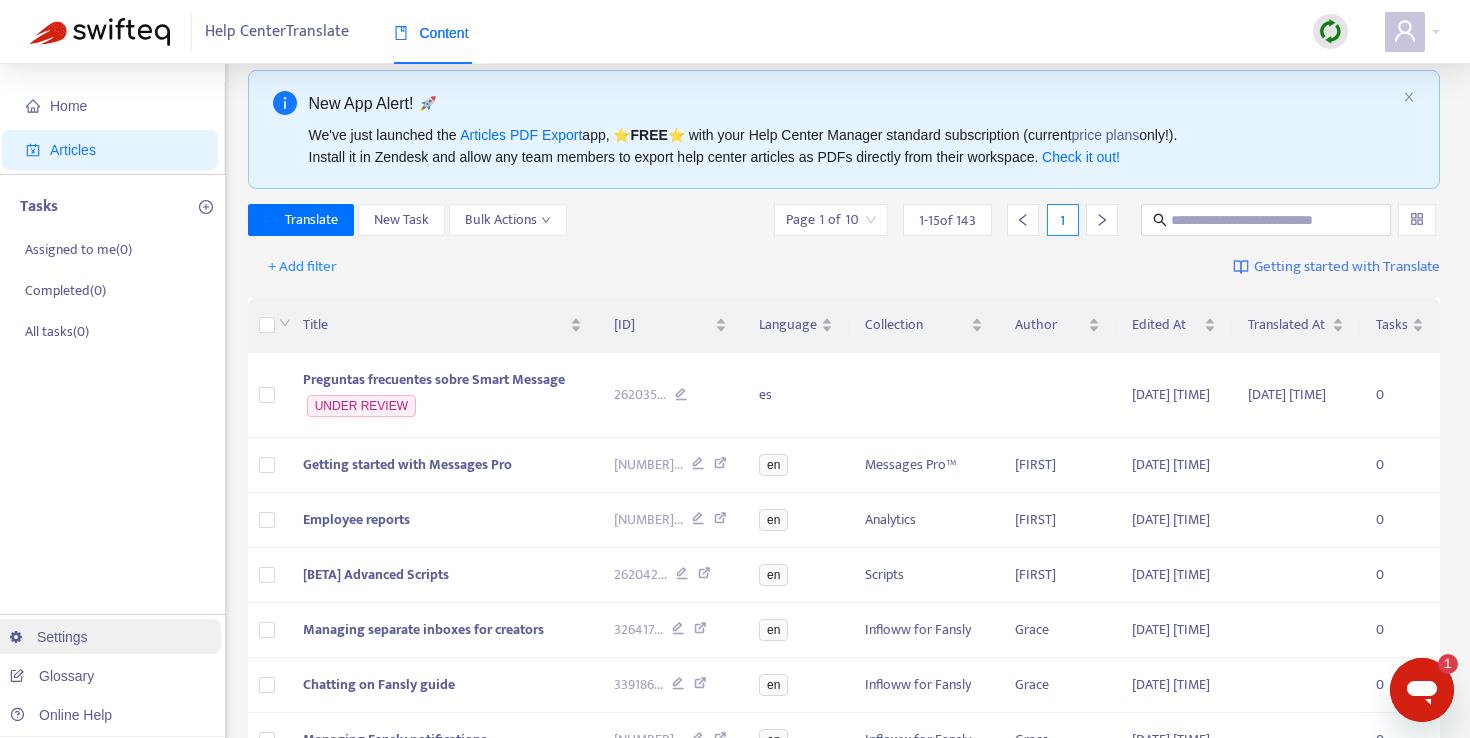 click on "Settings" at bounding box center [49, 637] 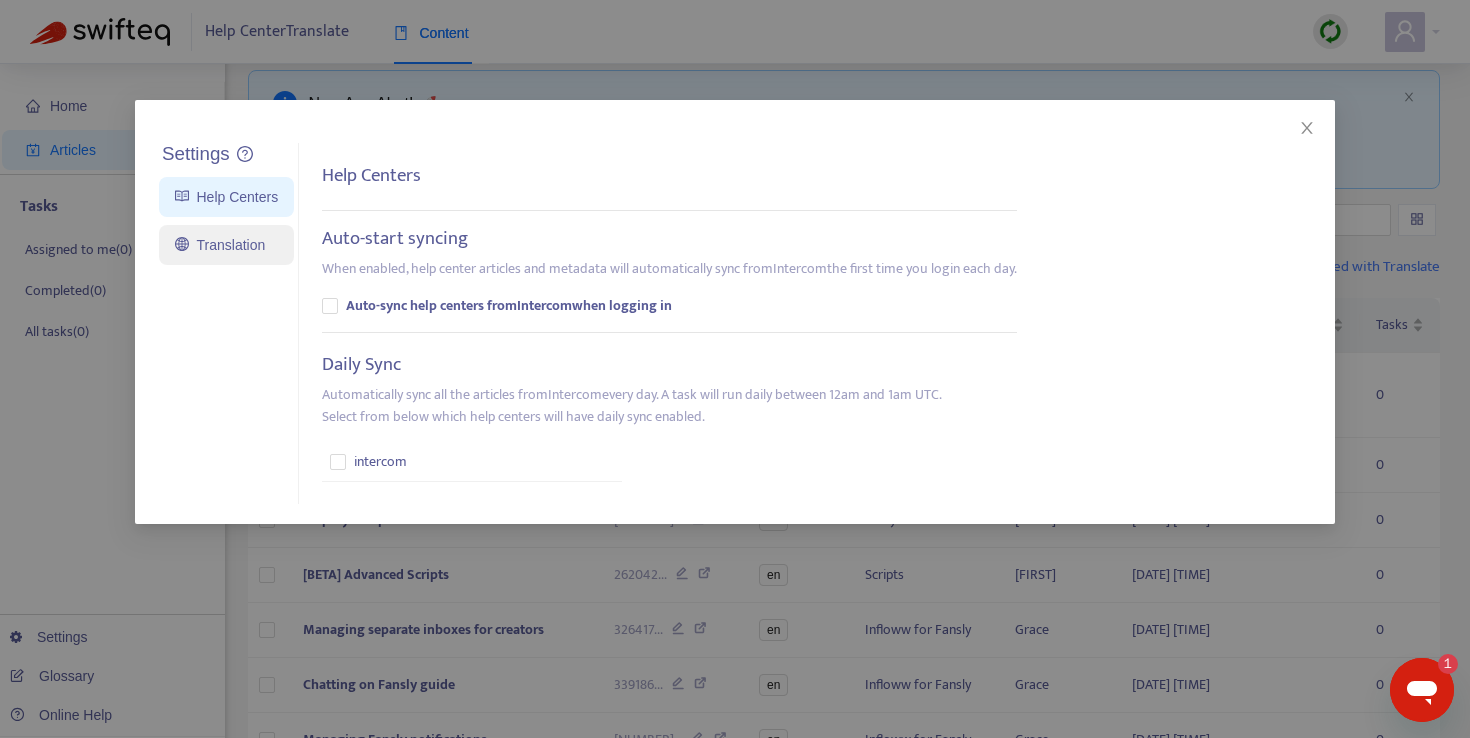 click on "Translation" at bounding box center (220, 245) 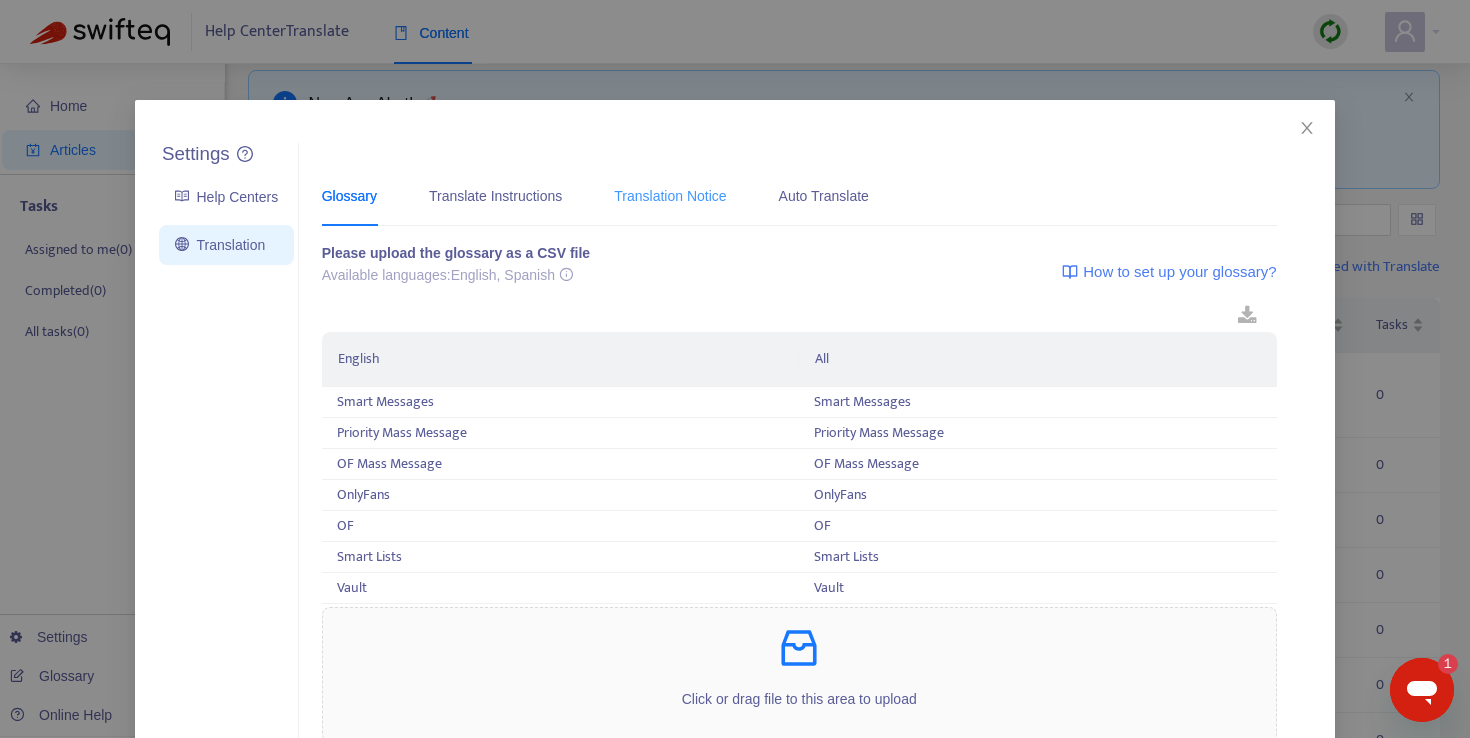 click on "Translation Notice" at bounding box center [670, 195] 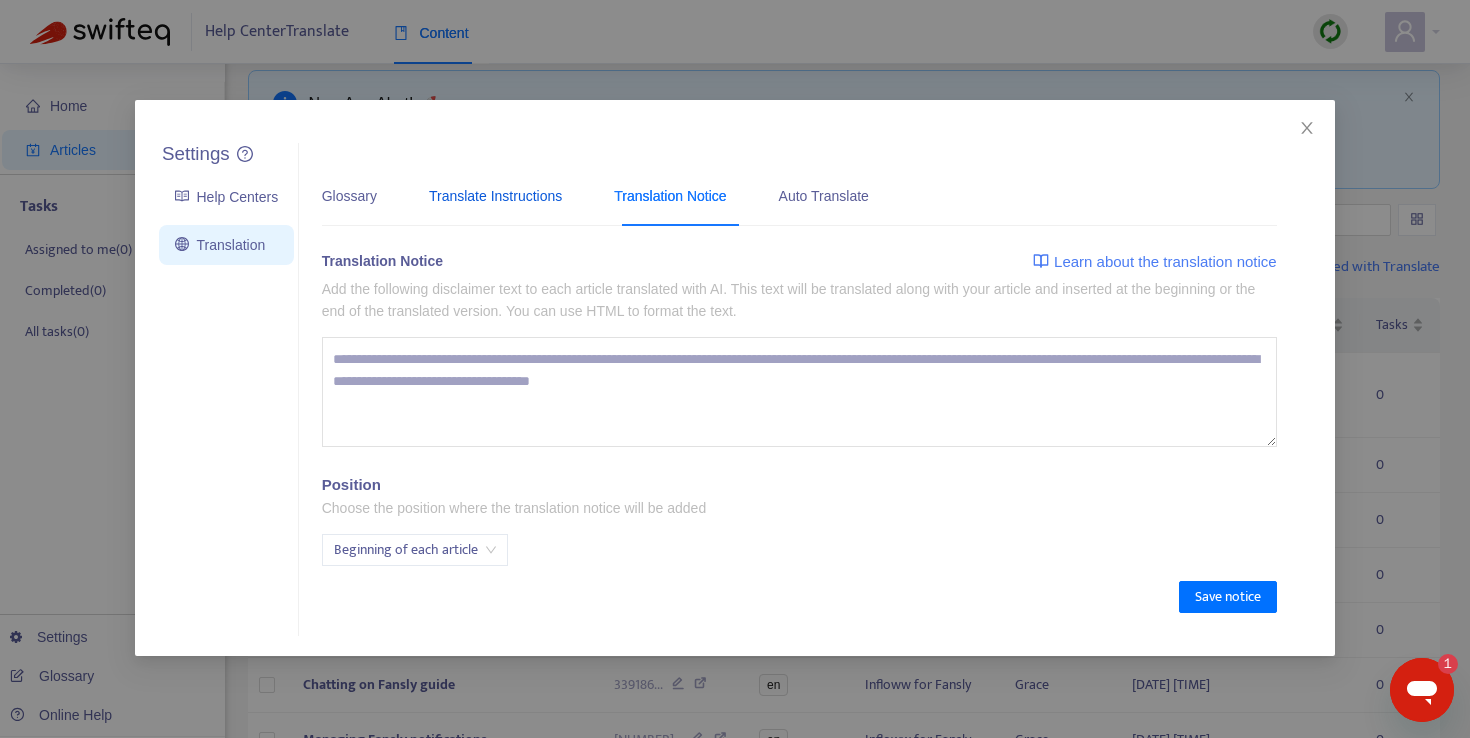 click on "Translate Instructions" at bounding box center [495, 196] 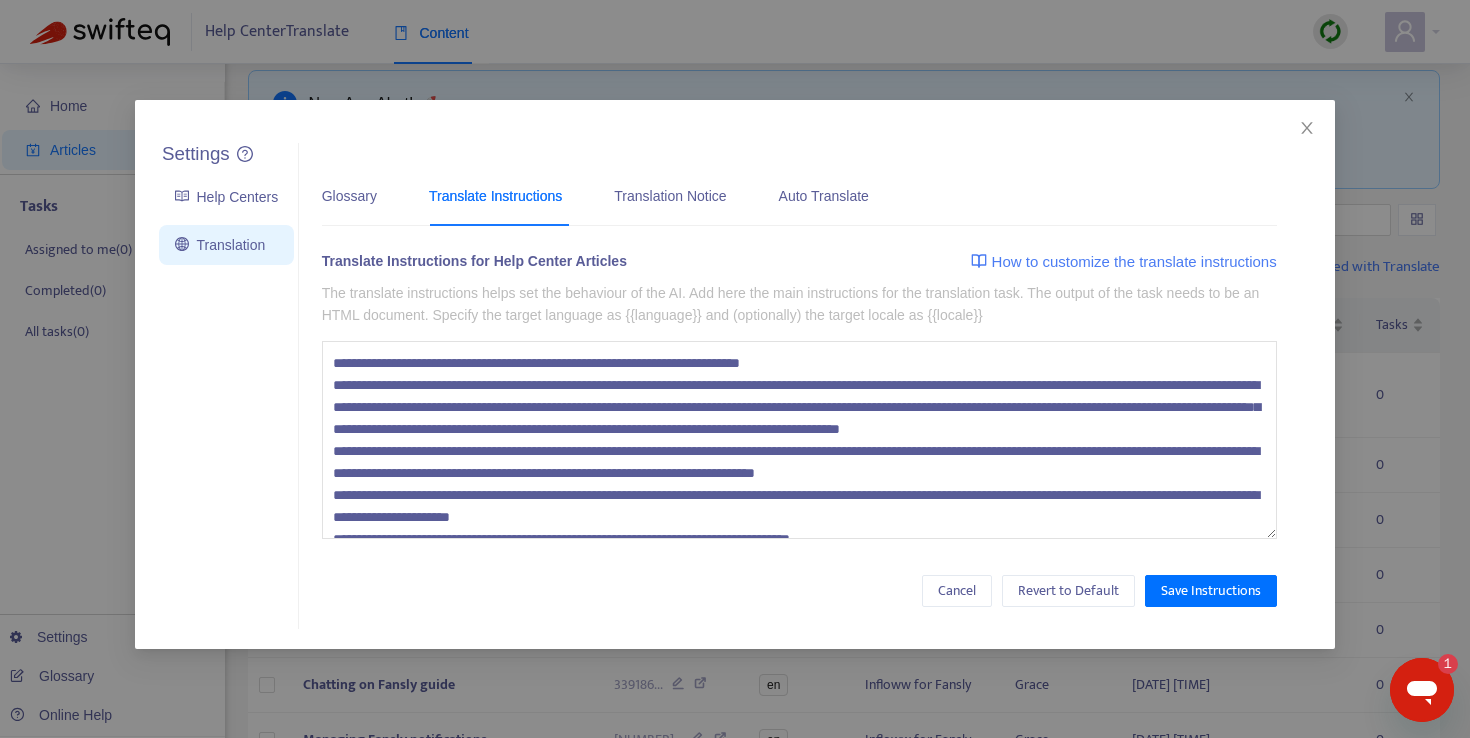 drag, startPoint x: 358, startPoint y: 361, endPoint x: 947, endPoint y: 364, distance: 589.0076 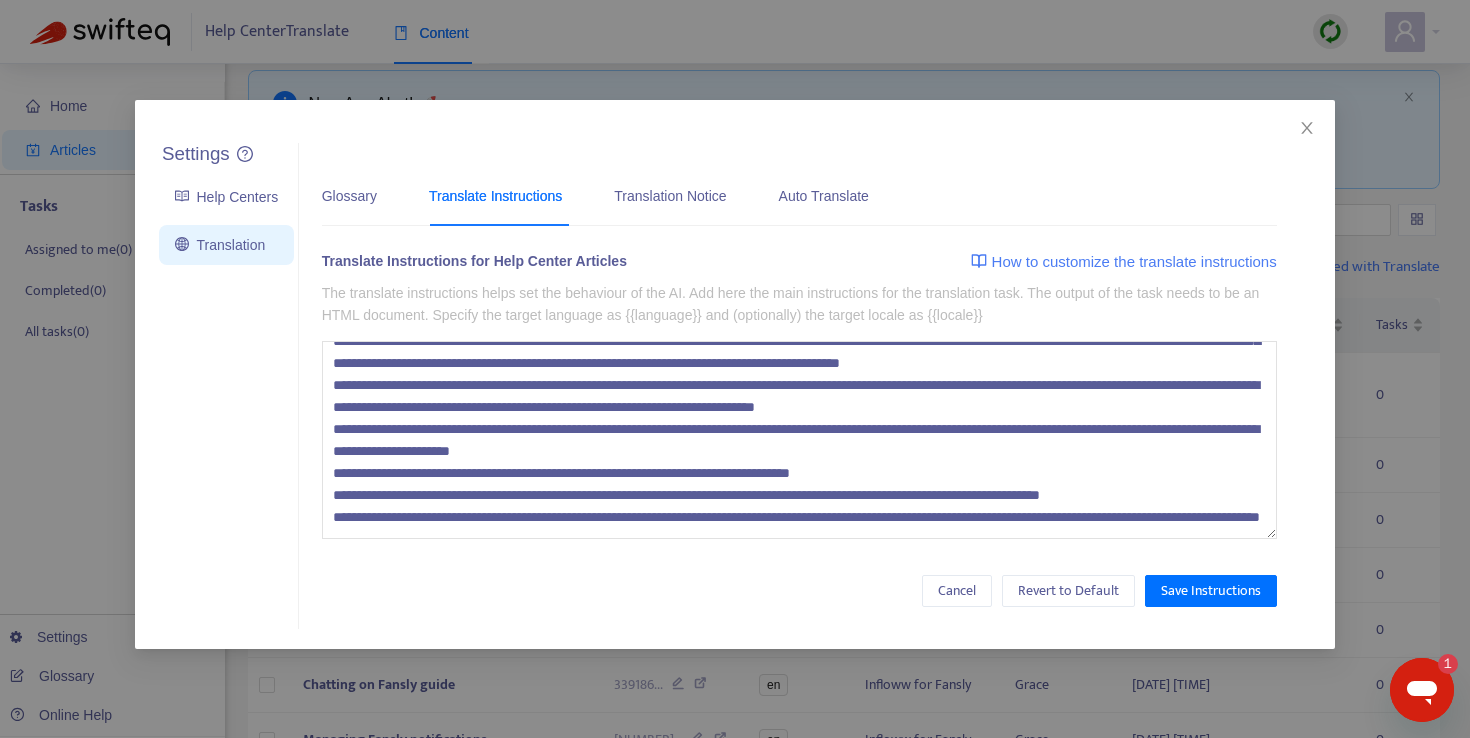scroll, scrollTop: 110, scrollLeft: 0, axis: vertical 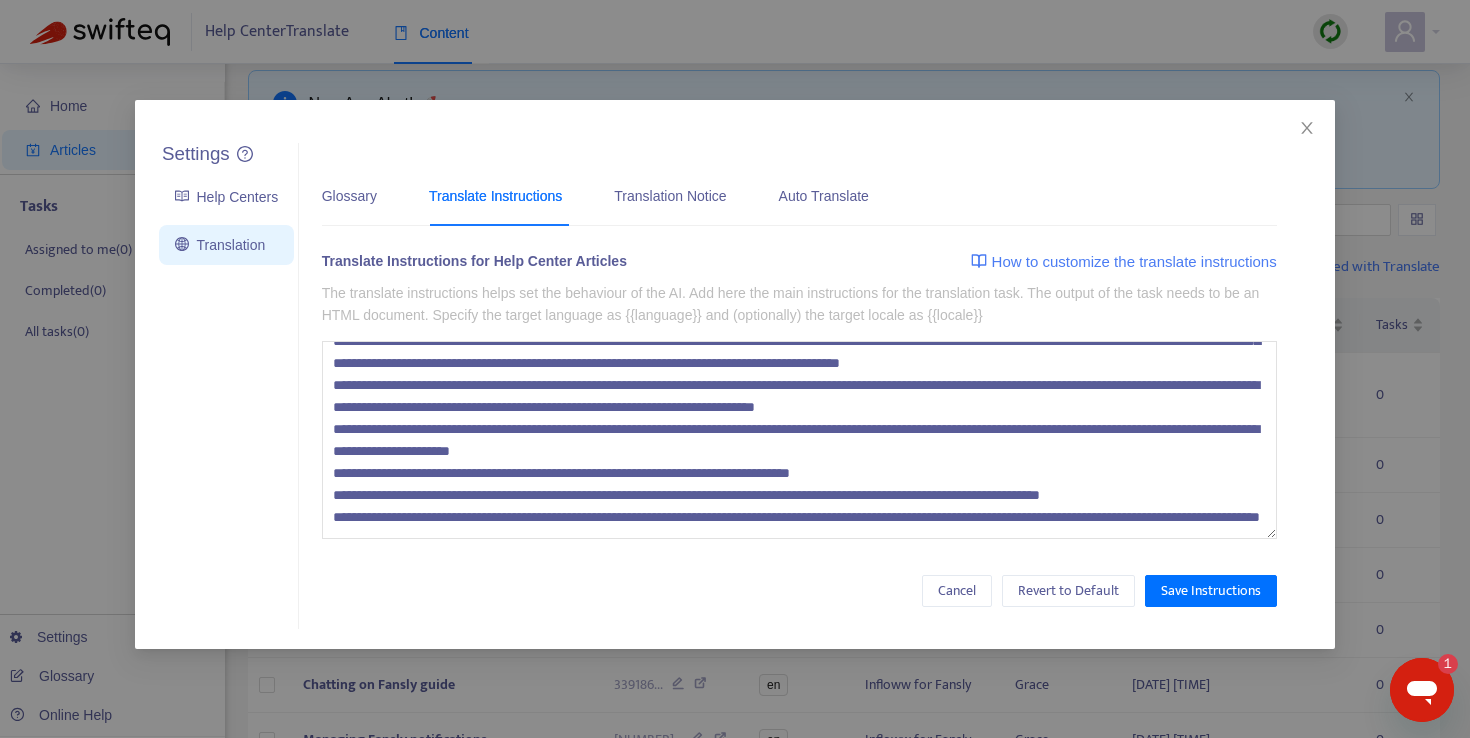 click at bounding box center (799, 440) 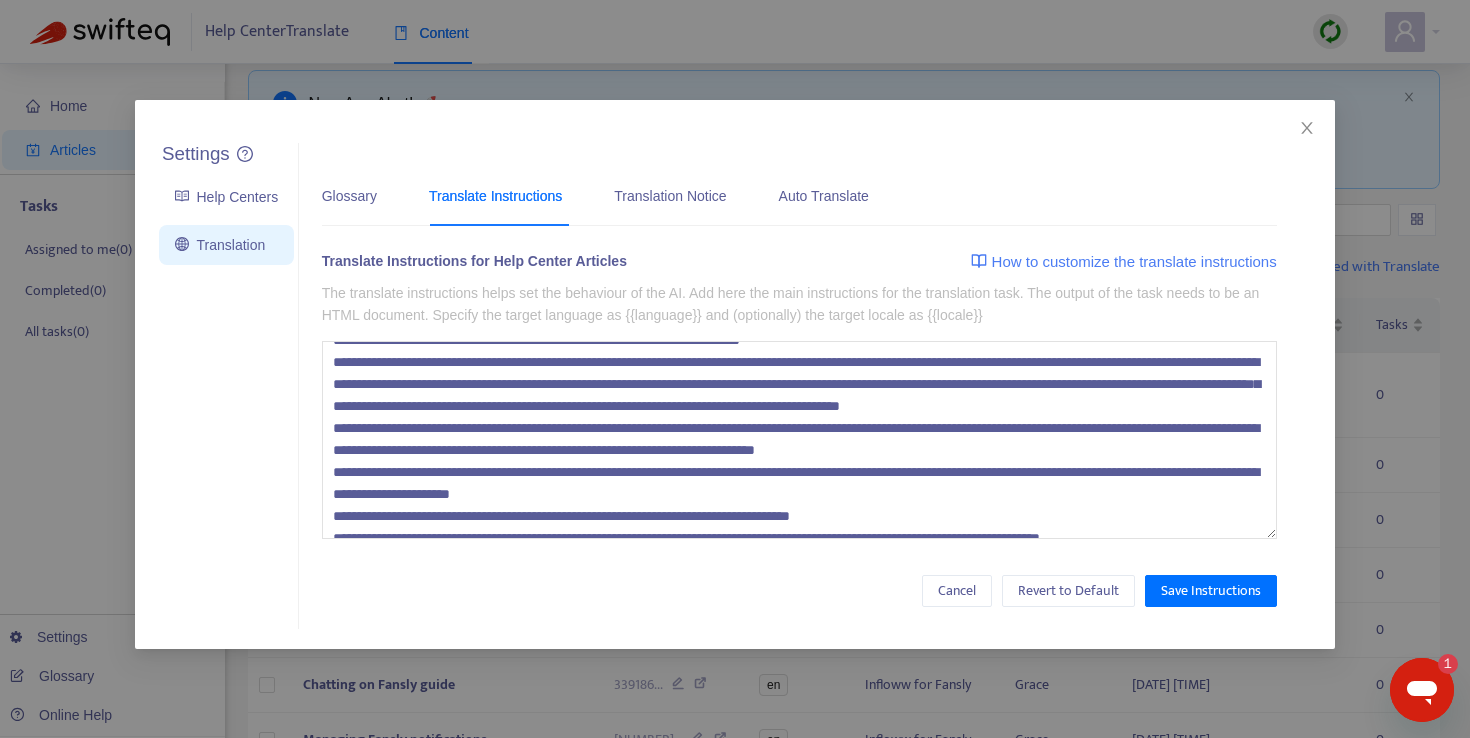 scroll, scrollTop: 20, scrollLeft: 0, axis: vertical 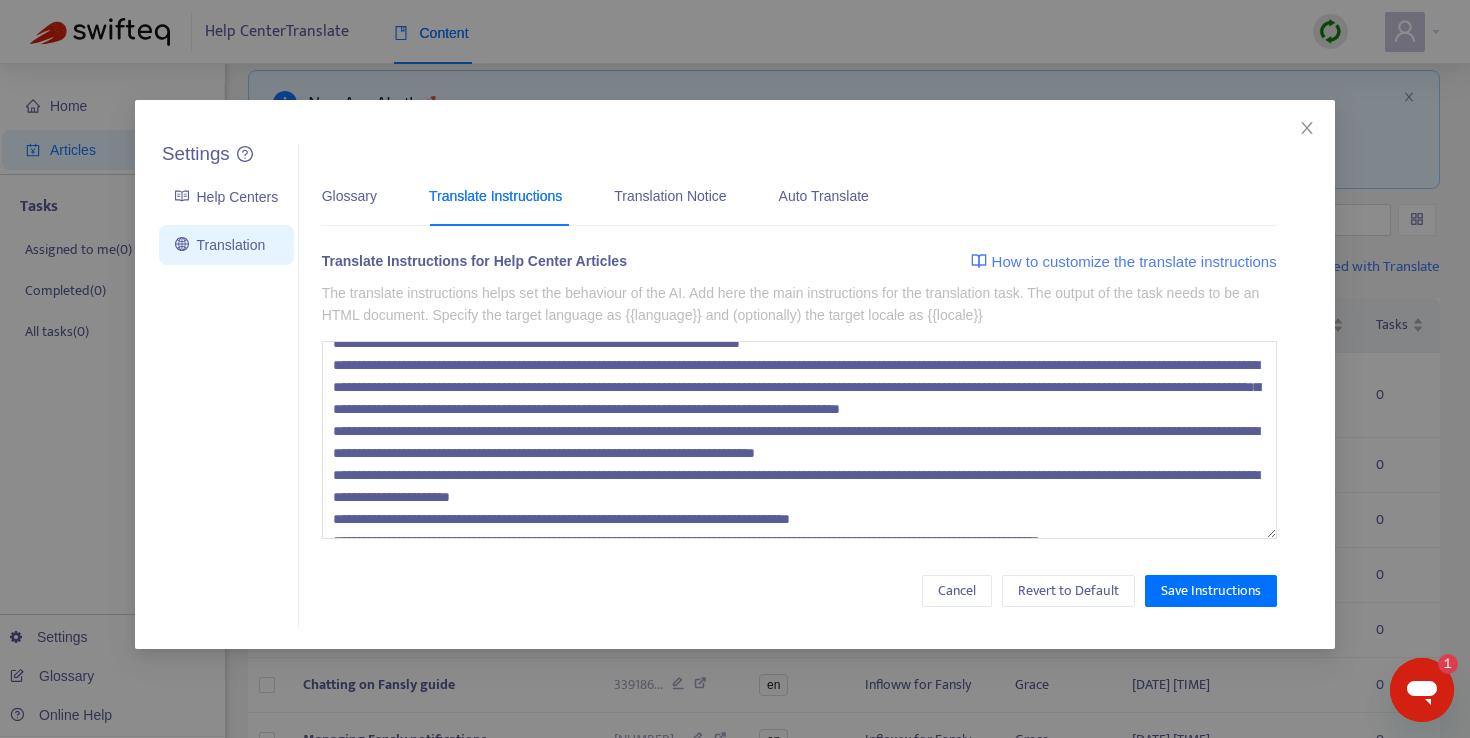 drag, startPoint x: 548, startPoint y: 425, endPoint x: 325, endPoint y: 406, distance: 223.80795 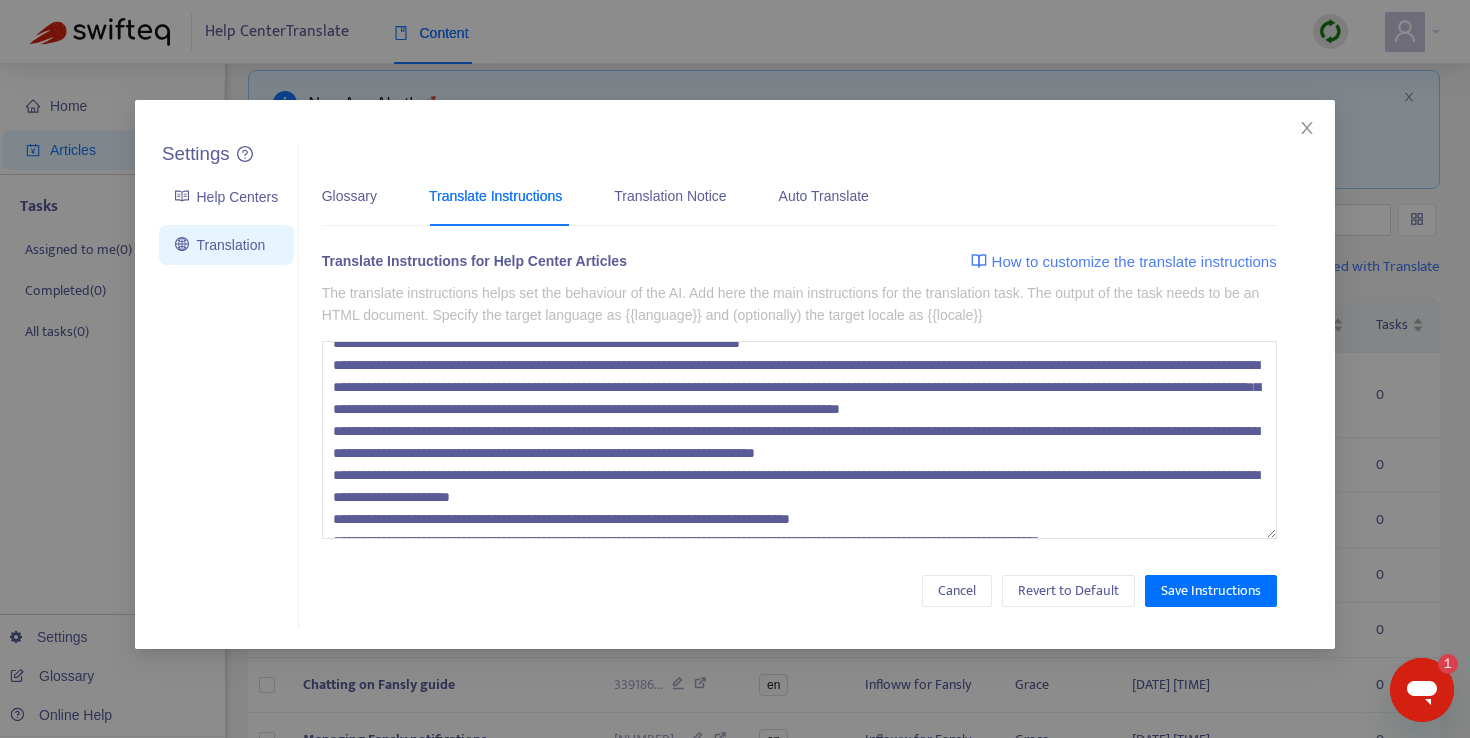 scroll, scrollTop: 0, scrollLeft: 0, axis: both 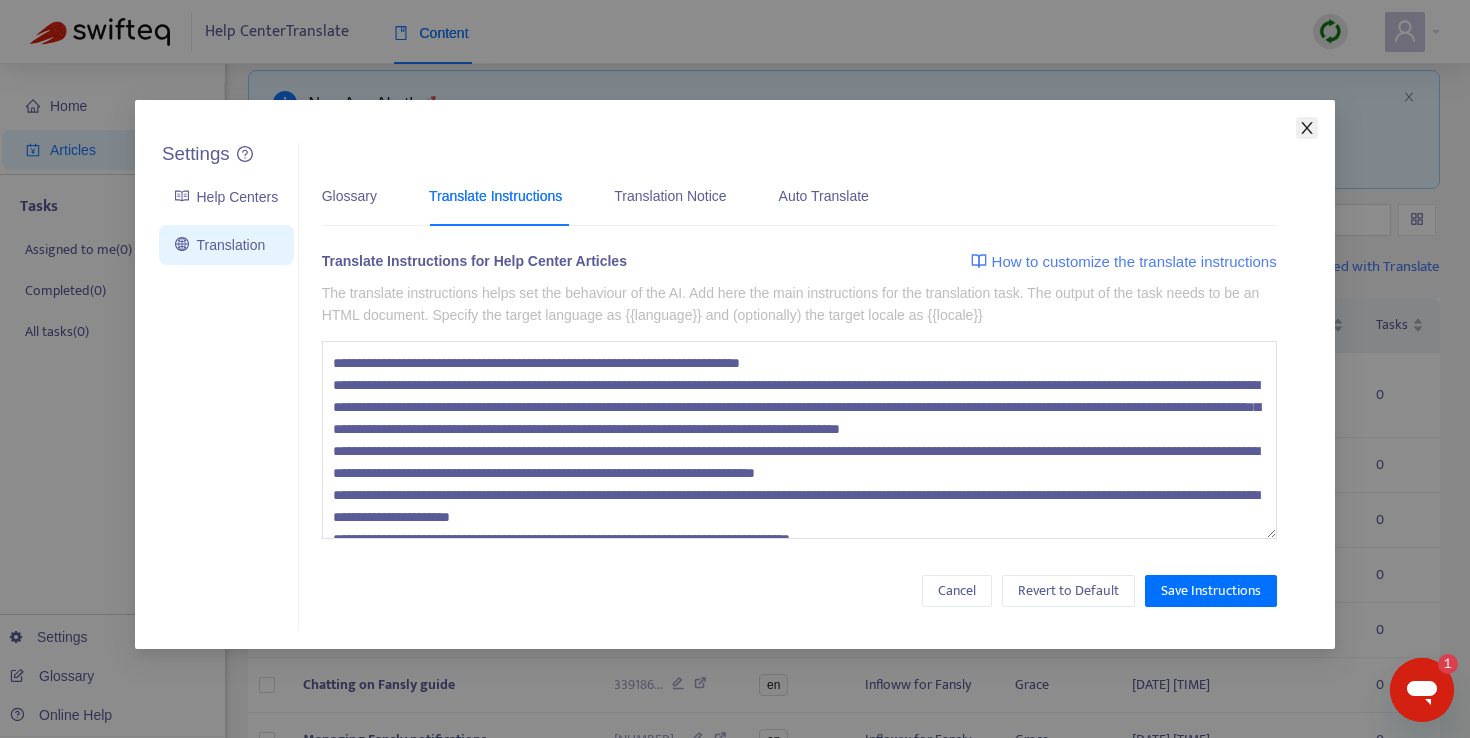 click 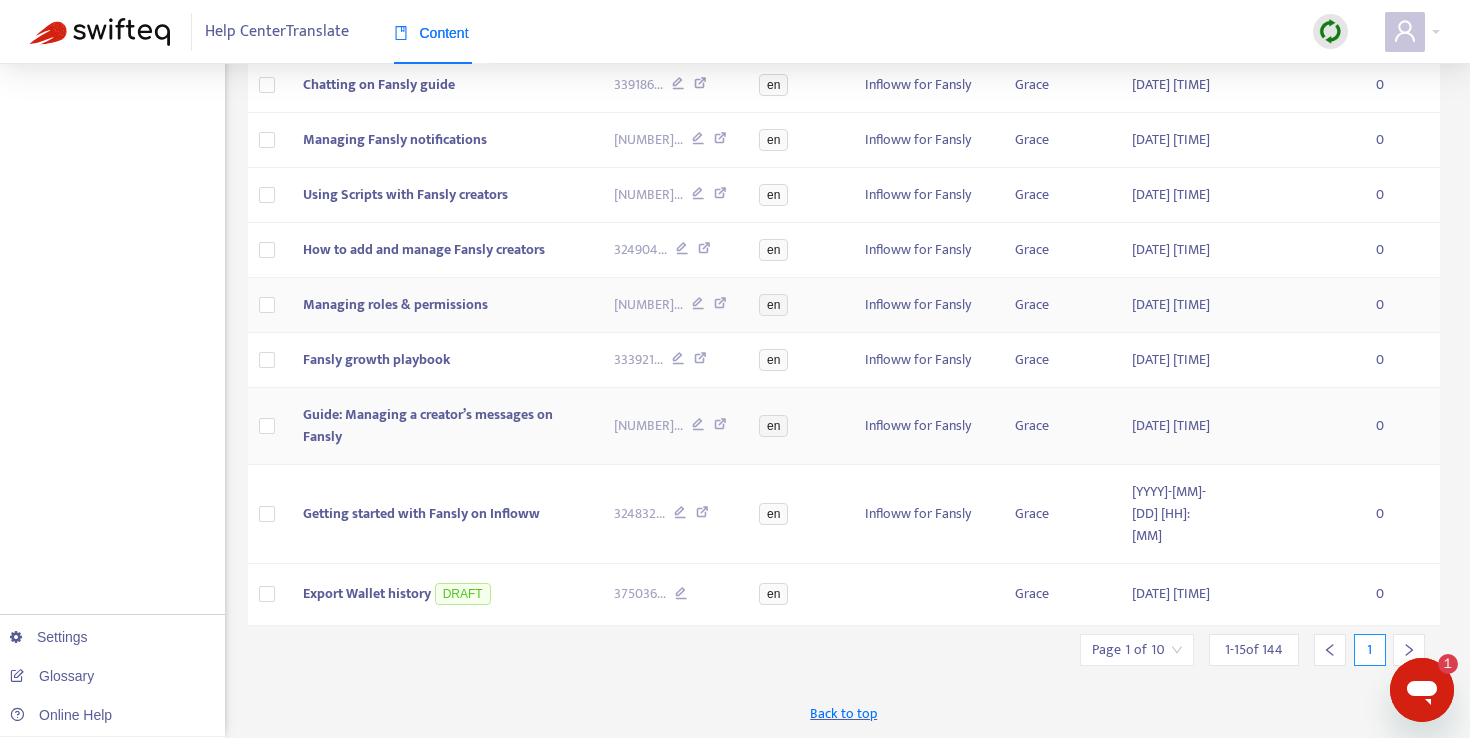 scroll, scrollTop: 921, scrollLeft: 0, axis: vertical 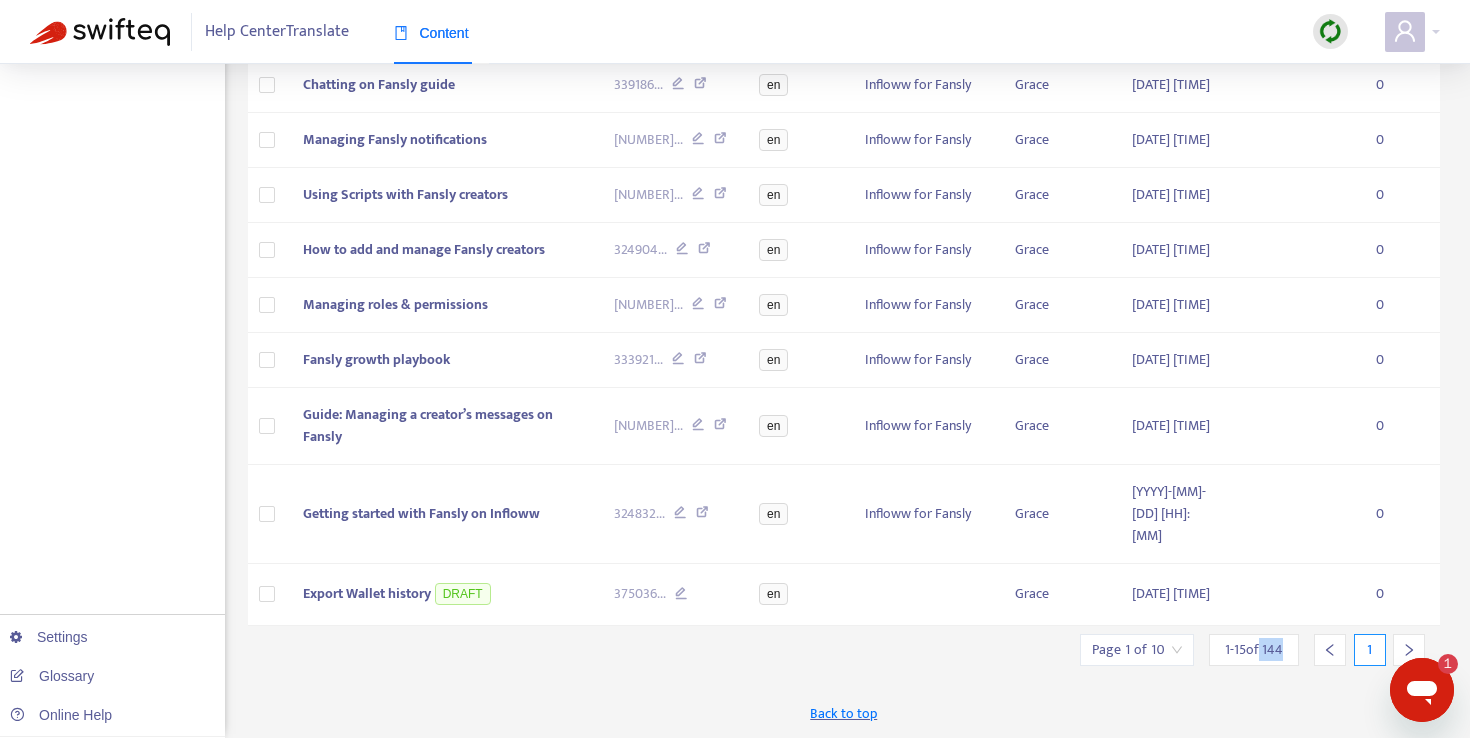 drag, startPoint x: 1289, startPoint y: 649, endPoint x: 1362, endPoint y: 644, distance: 73.171036 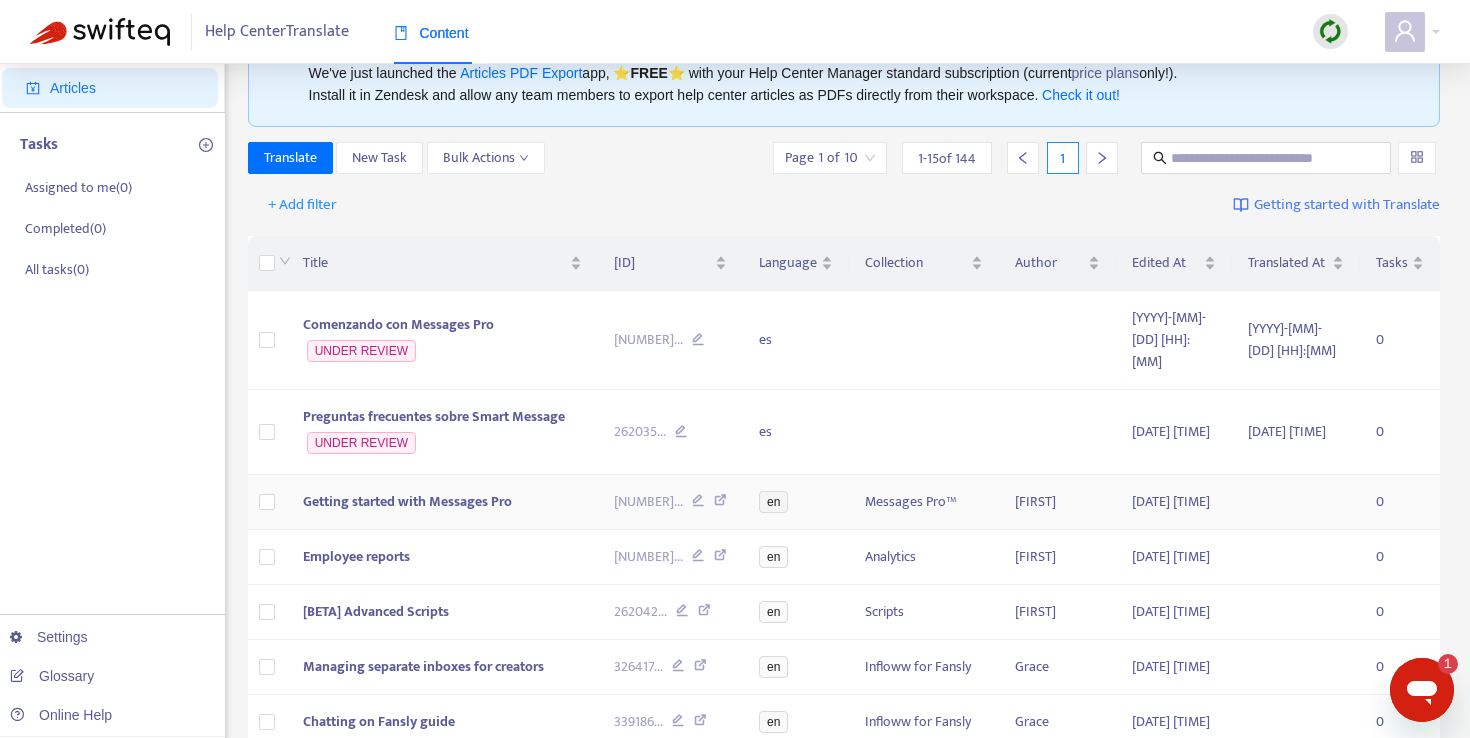 scroll, scrollTop: 0, scrollLeft: 0, axis: both 